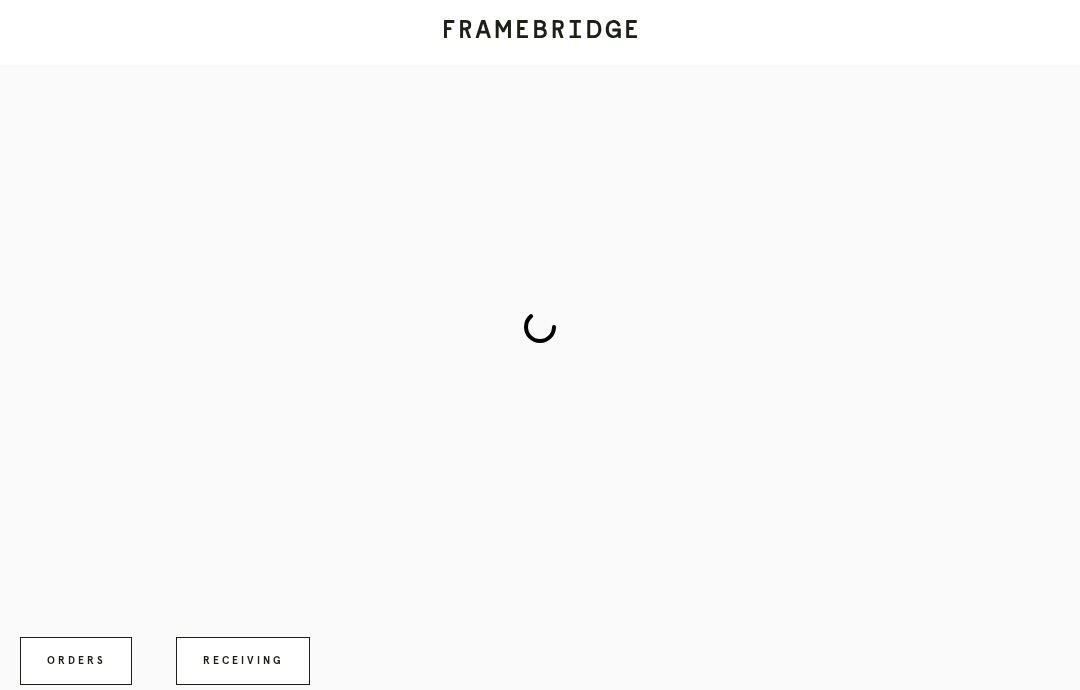 scroll, scrollTop: 0, scrollLeft: 0, axis: both 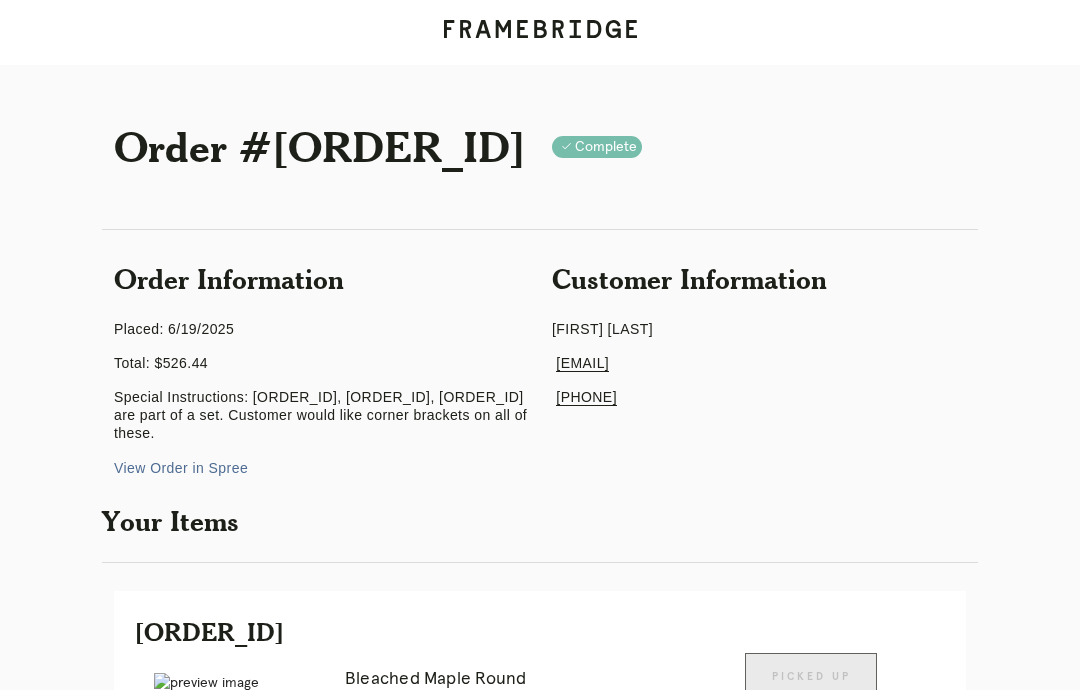 click on "Receiving" at bounding box center [243, 2291] 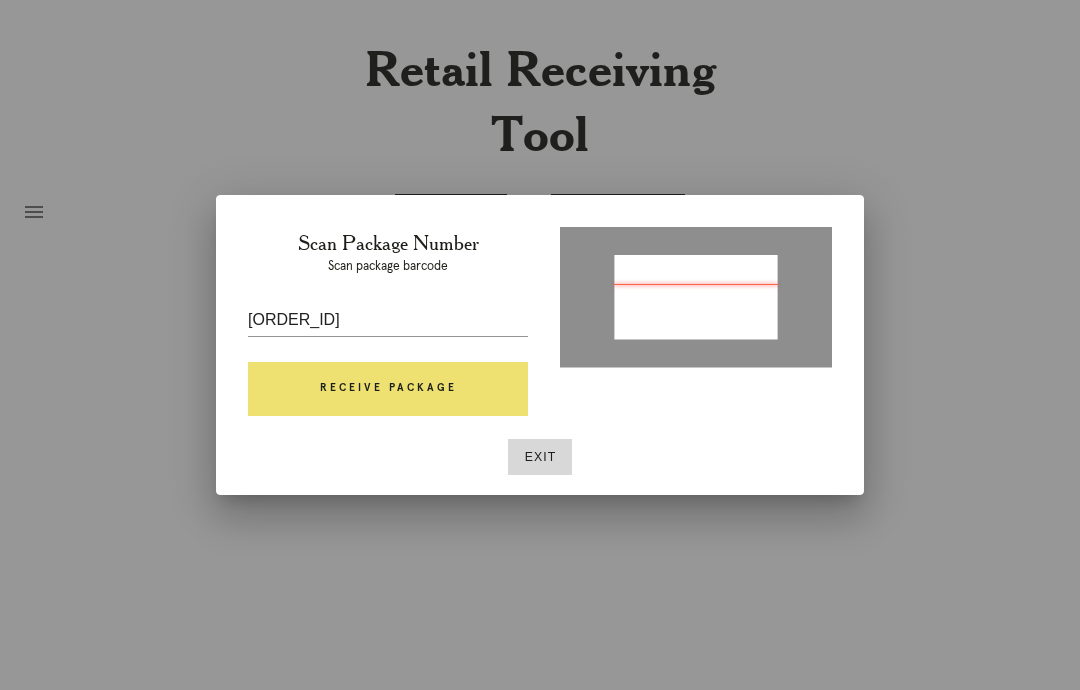click on "Receive Package" at bounding box center [388, 389] 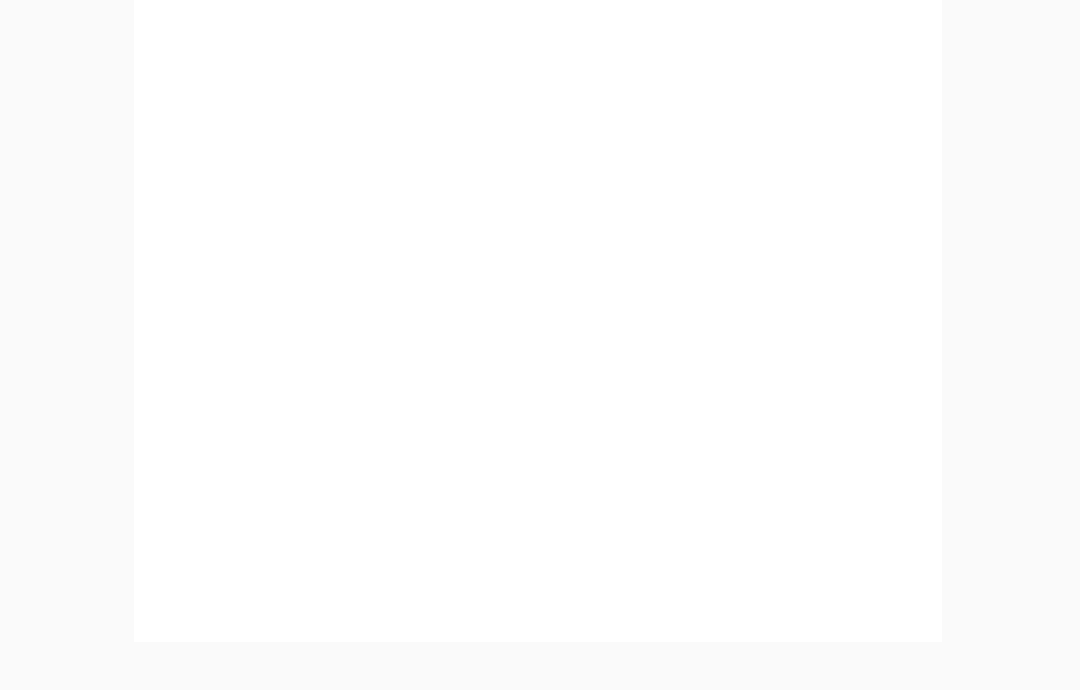 scroll, scrollTop: 893, scrollLeft: 0, axis: vertical 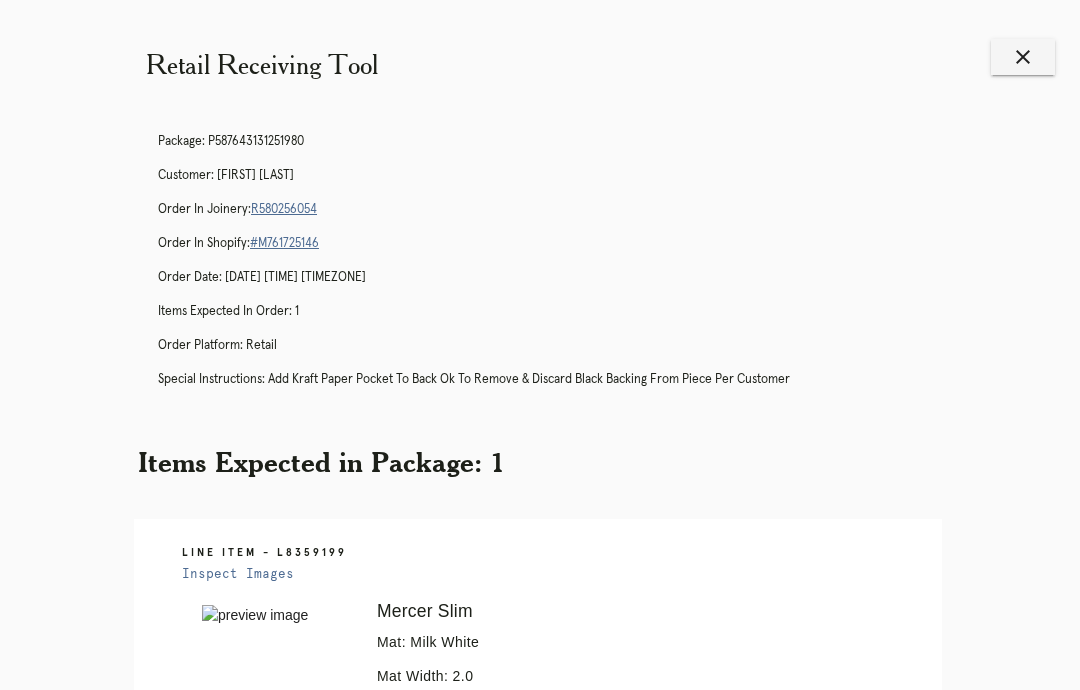 click on "close" at bounding box center [1023, 57] 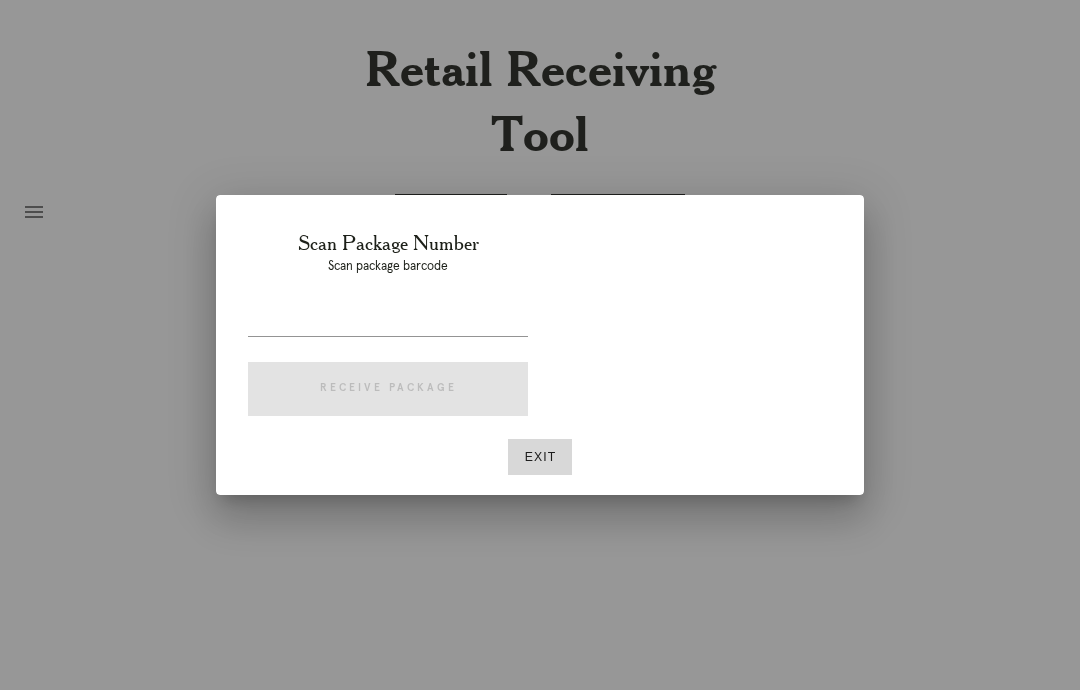 scroll, scrollTop: 0, scrollLeft: 0, axis: both 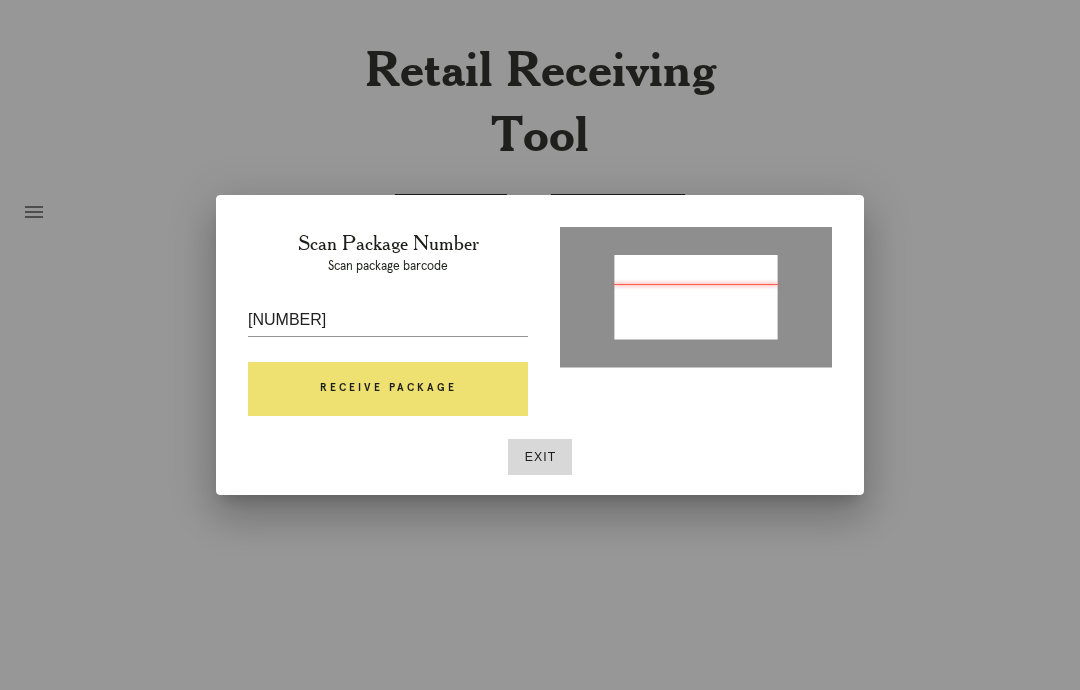 click on "Receive Package" at bounding box center (388, 389) 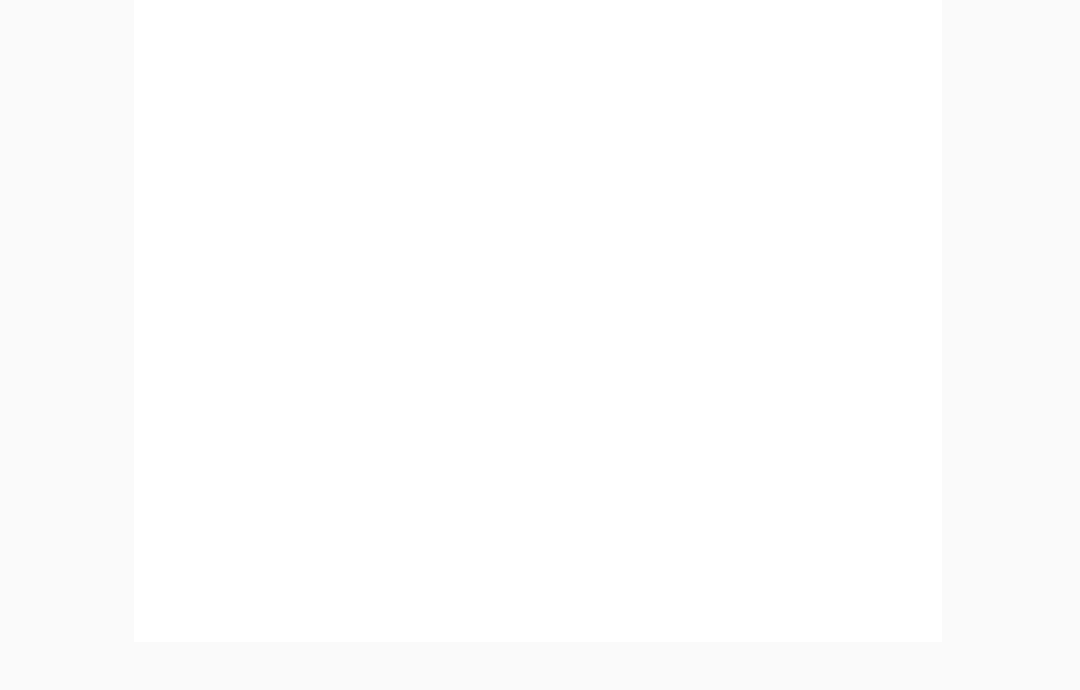 scroll, scrollTop: 859, scrollLeft: 0, axis: vertical 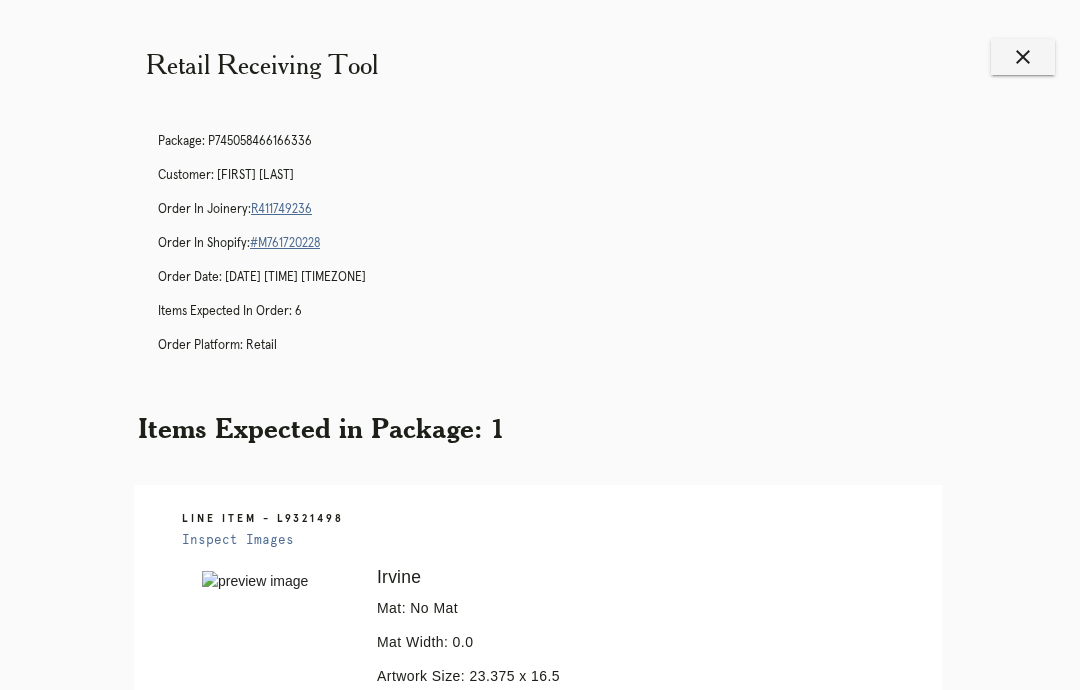 click on "close" at bounding box center [1023, 57] 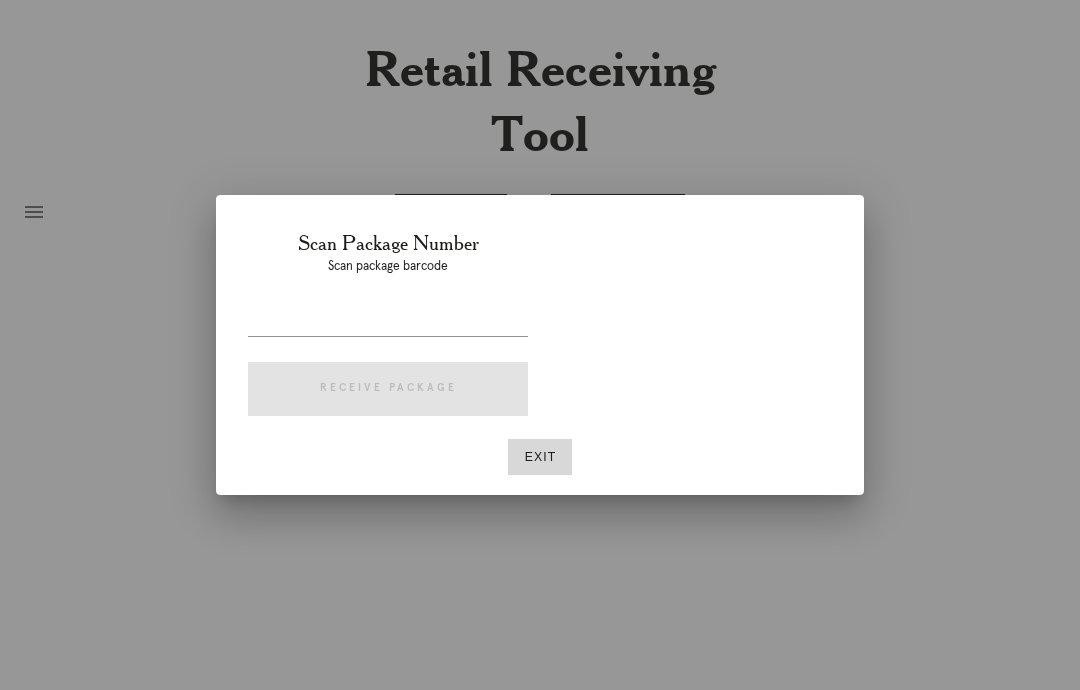 scroll, scrollTop: 0, scrollLeft: 0, axis: both 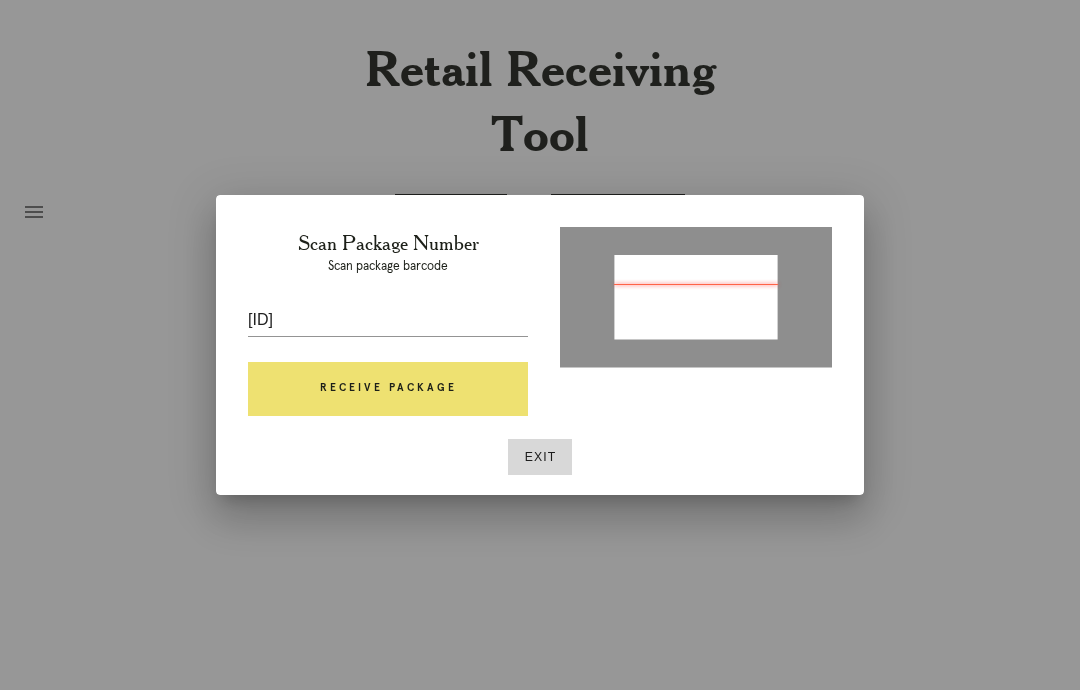 click on "Receive Package" at bounding box center (388, 389) 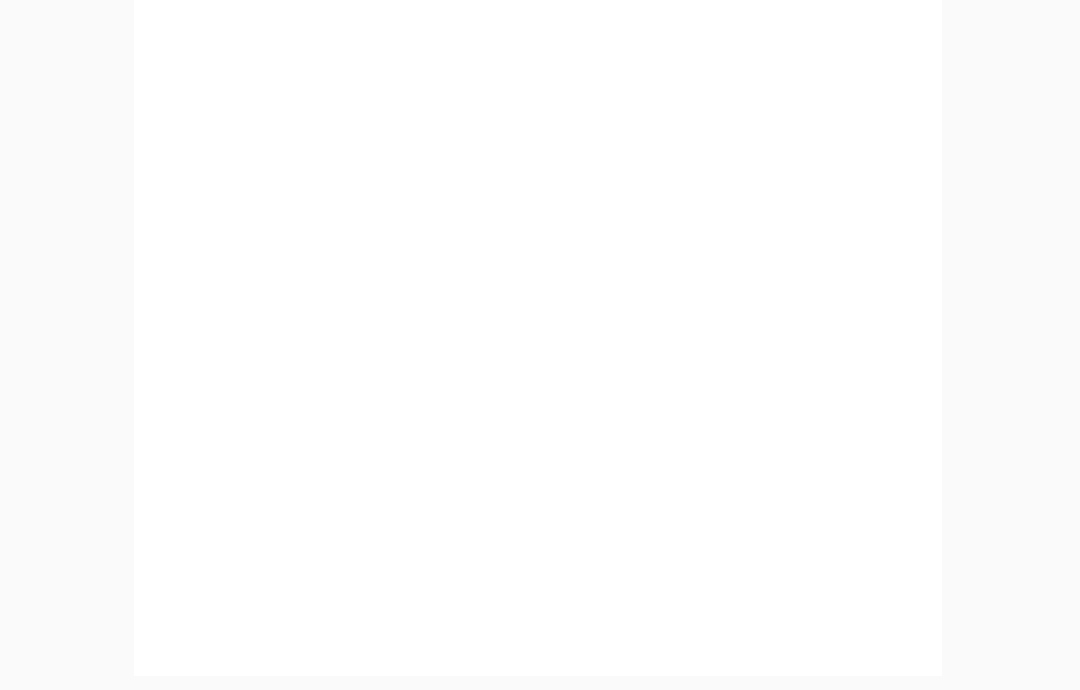 scroll, scrollTop: 945, scrollLeft: 0, axis: vertical 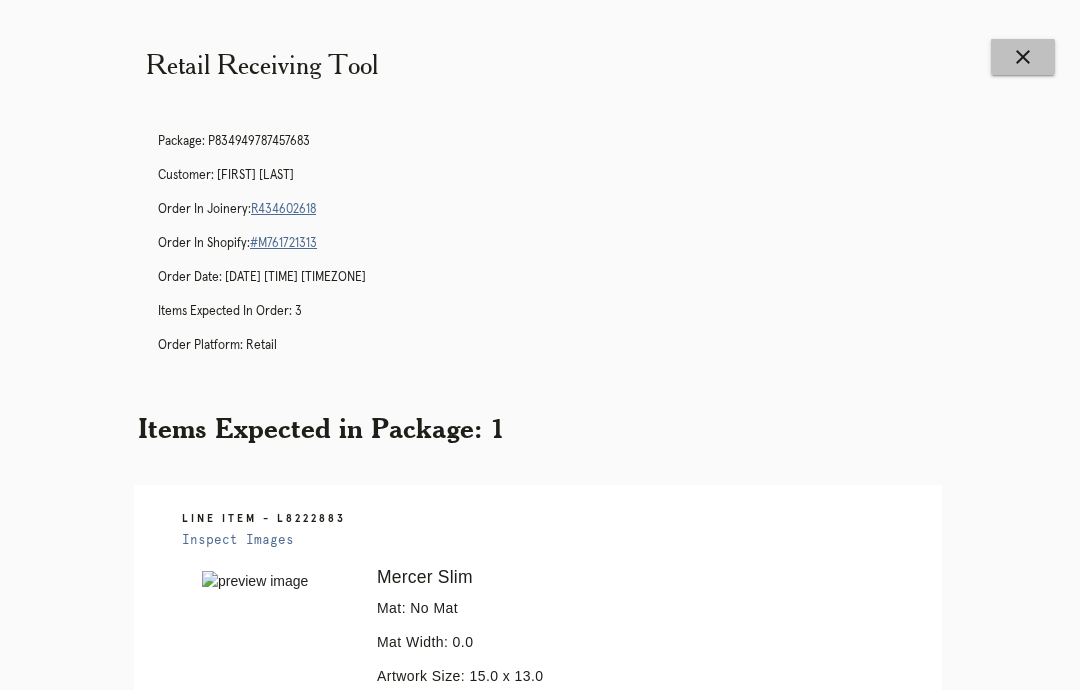 click on "close" at bounding box center (1023, 57) 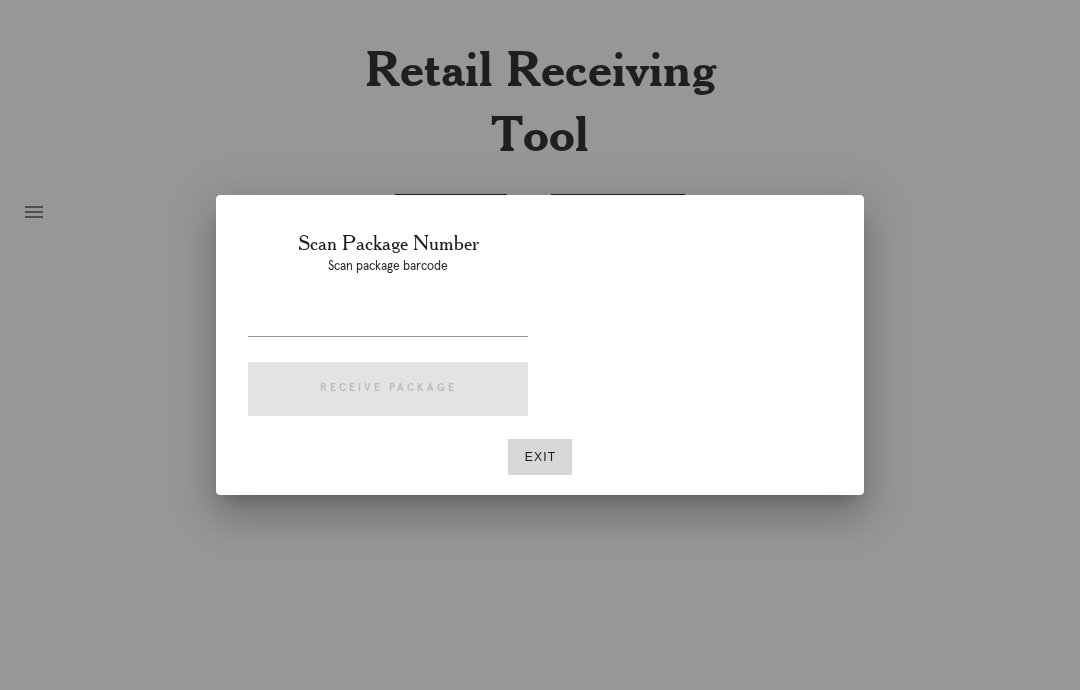 scroll, scrollTop: 0, scrollLeft: 0, axis: both 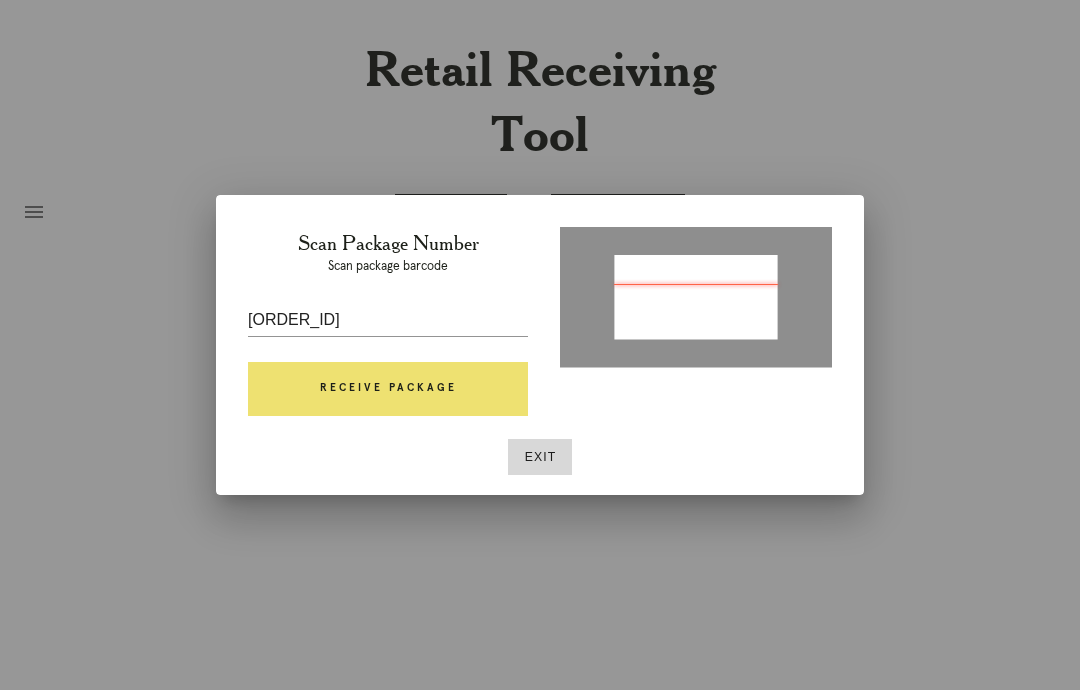 click on "Exit" at bounding box center [540, 457] 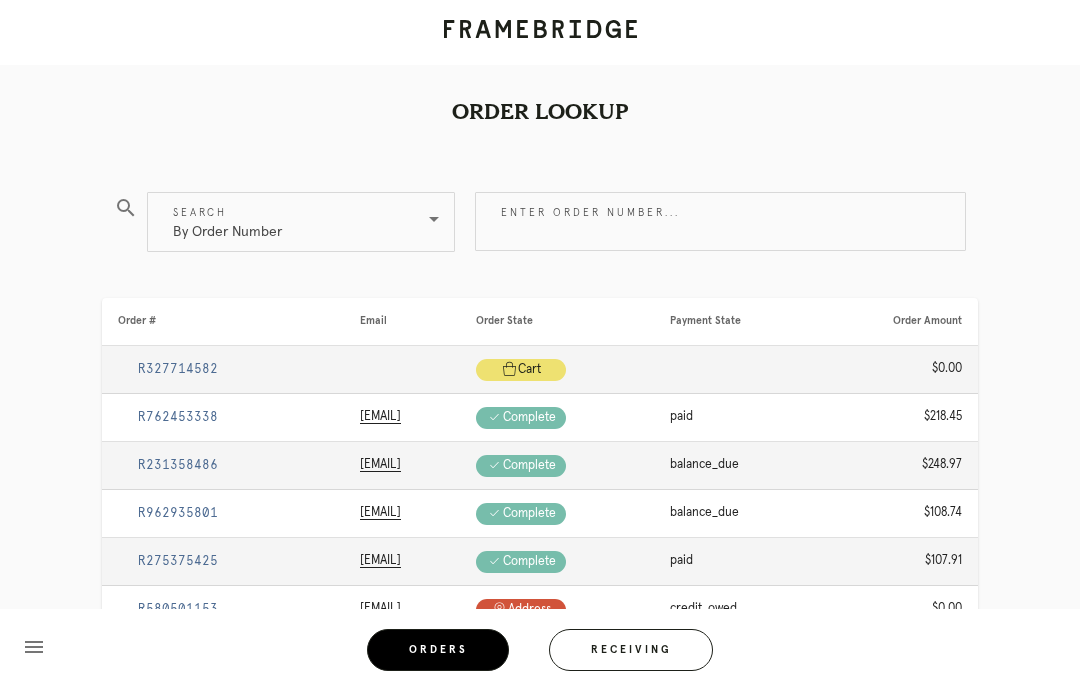 click on "Receiving" at bounding box center (631, 650) 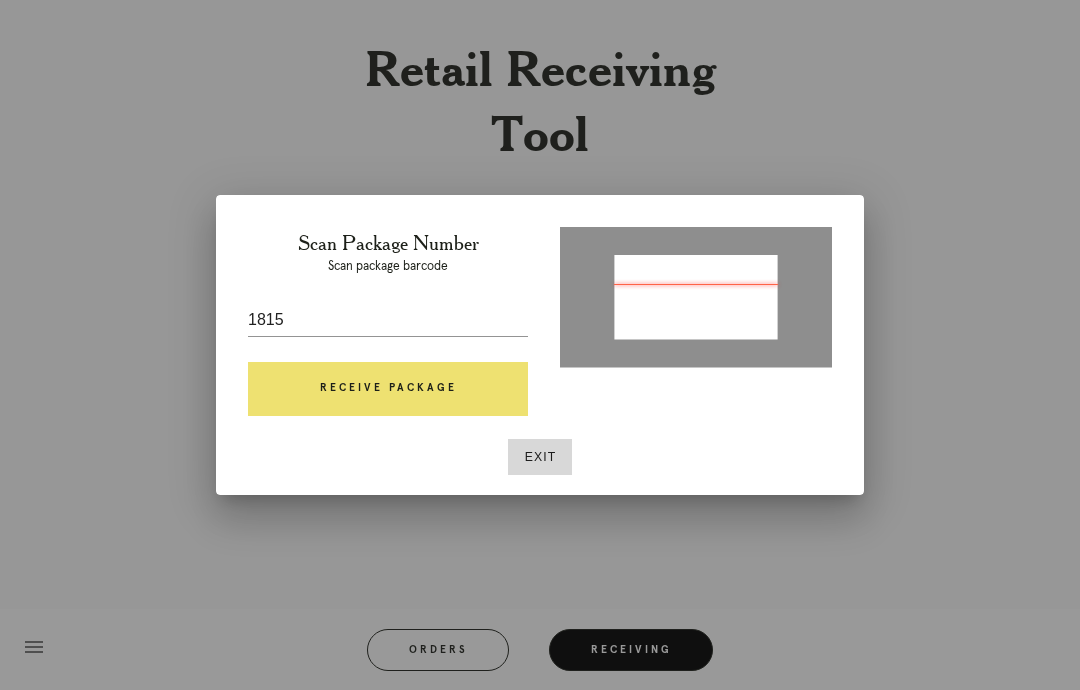 click on "Exit" at bounding box center (540, 457) 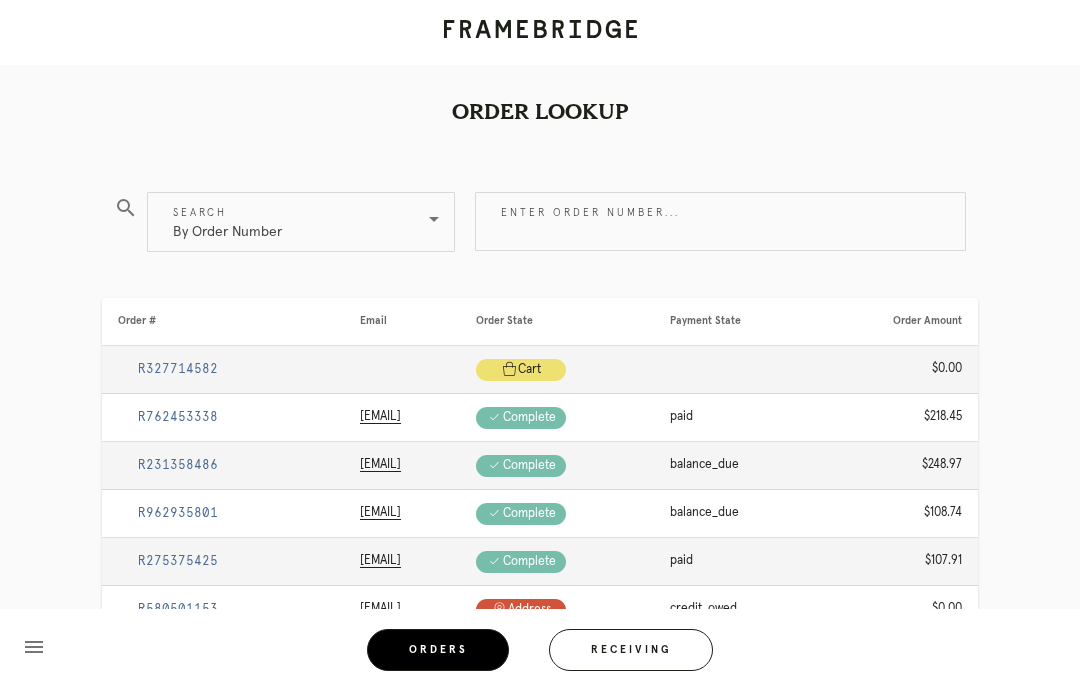 click on "Receiving" at bounding box center (631, 650) 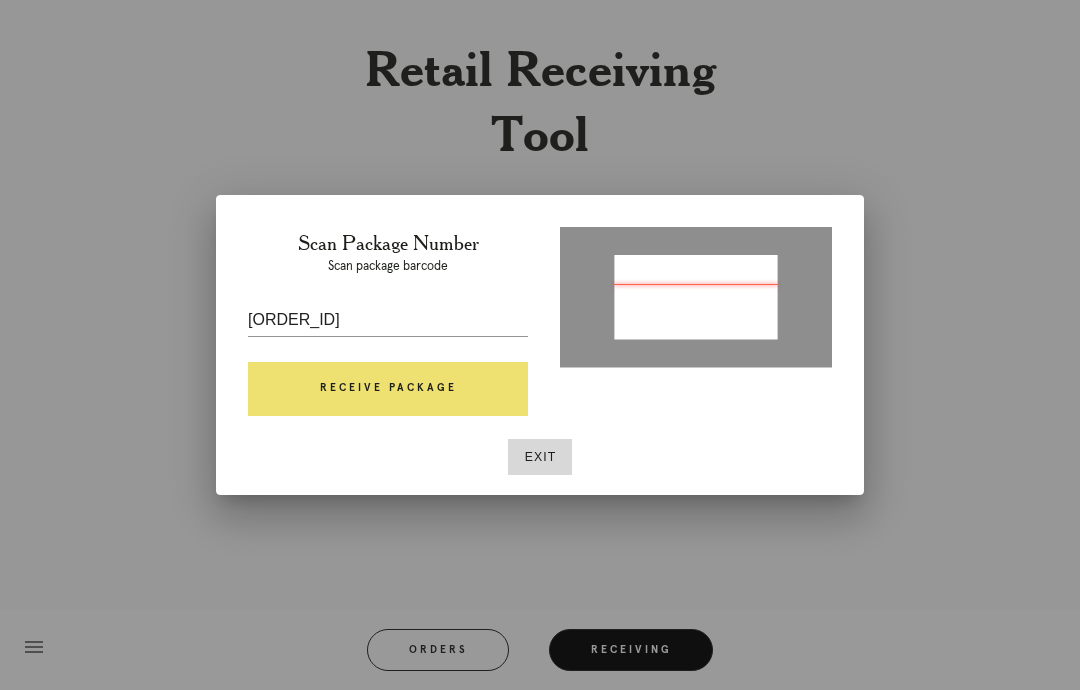 click on "Receive Package" at bounding box center (388, 389) 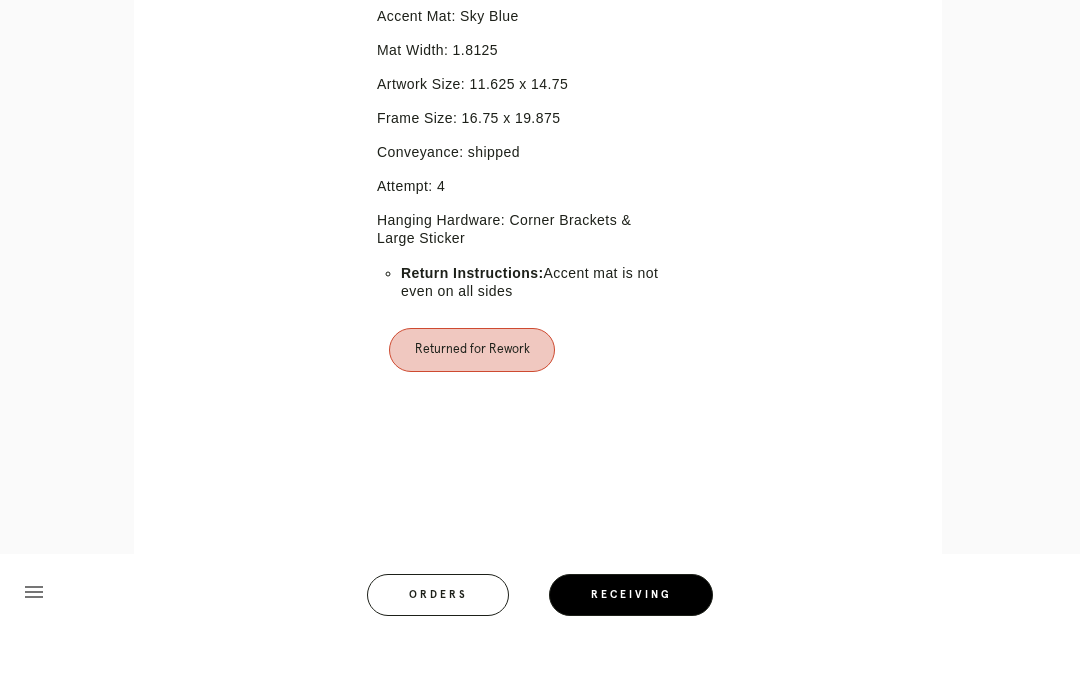 scroll, scrollTop: 597, scrollLeft: 0, axis: vertical 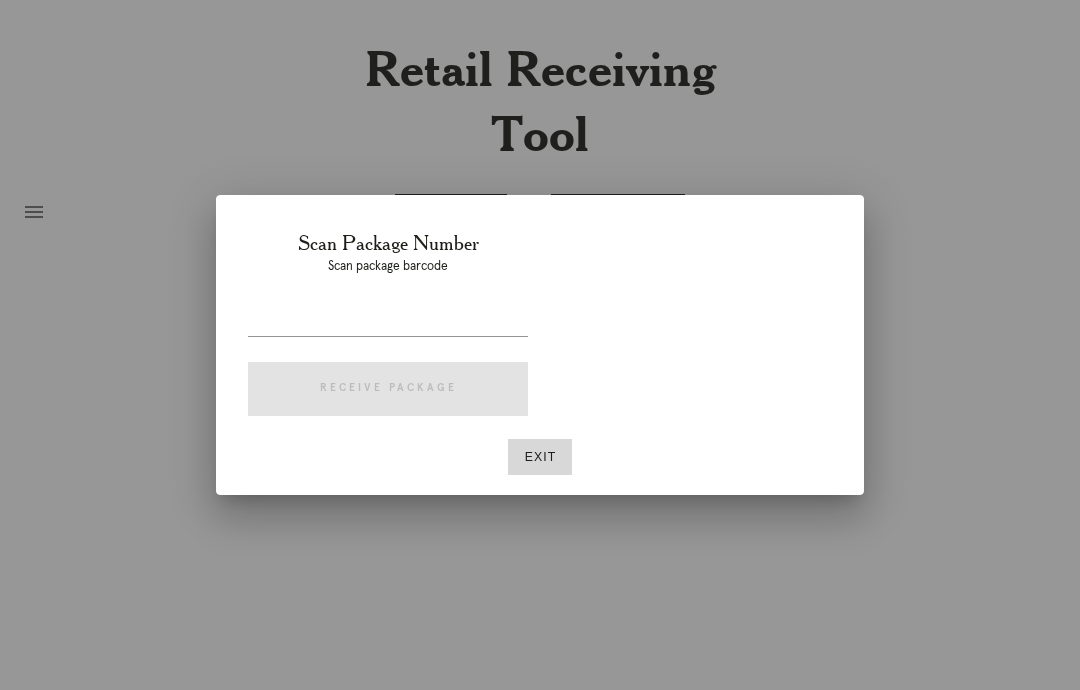 click on "Exit" at bounding box center [540, 457] 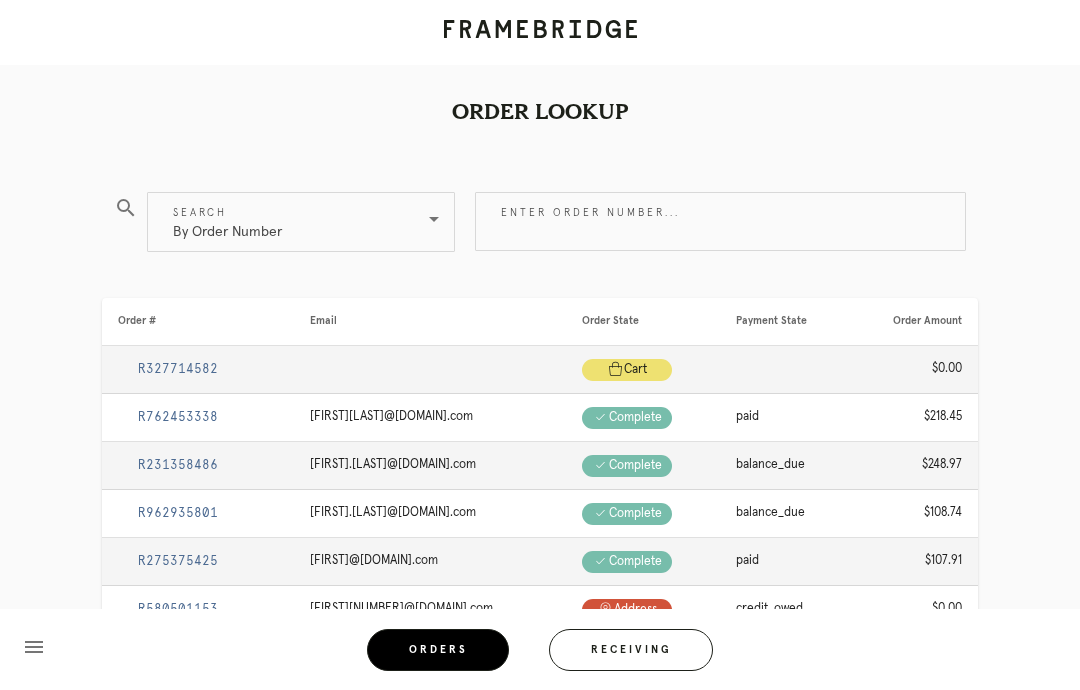 click on "Orders" at bounding box center [438, 650] 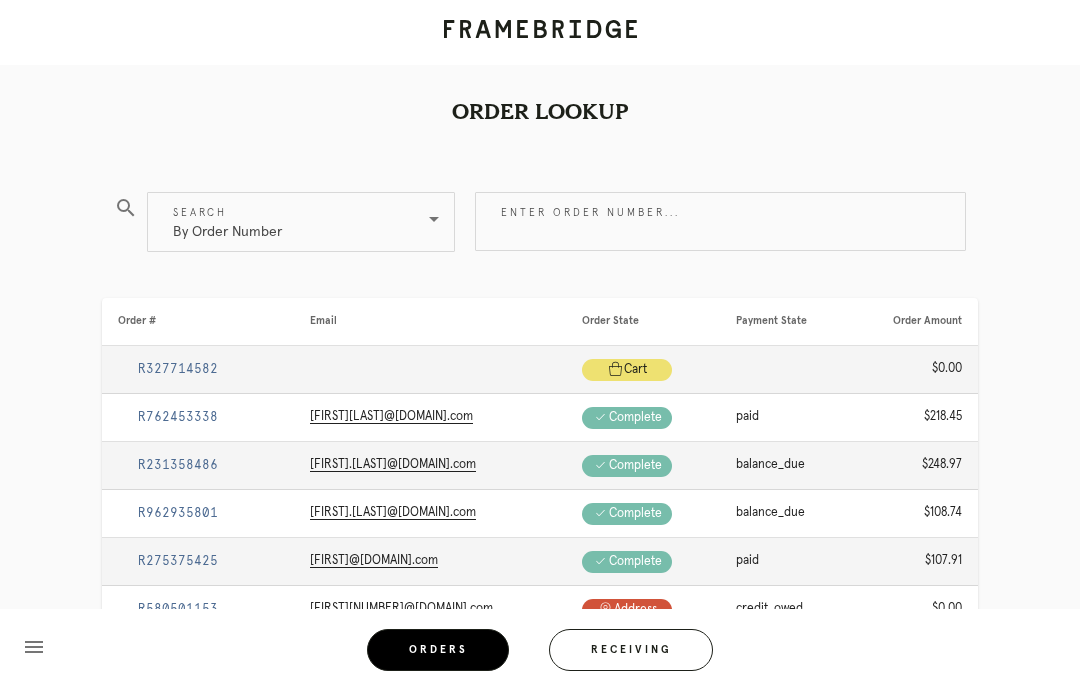 click on "Enter order number..." at bounding box center [720, 221] 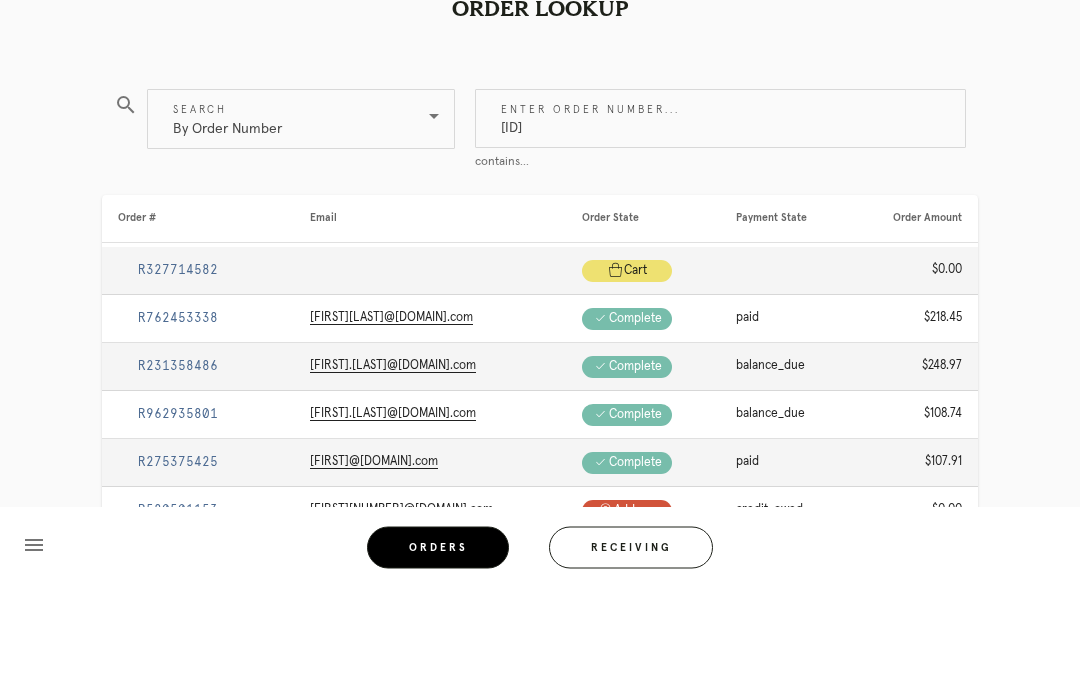 type on "R328780856" 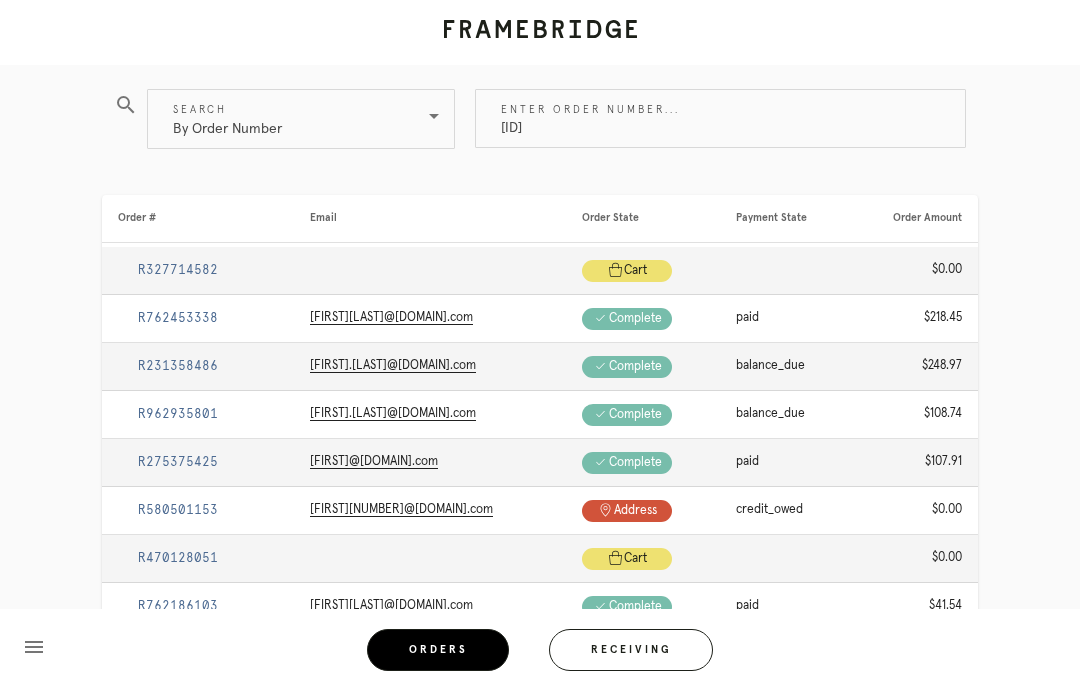 scroll, scrollTop: 80, scrollLeft: 0, axis: vertical 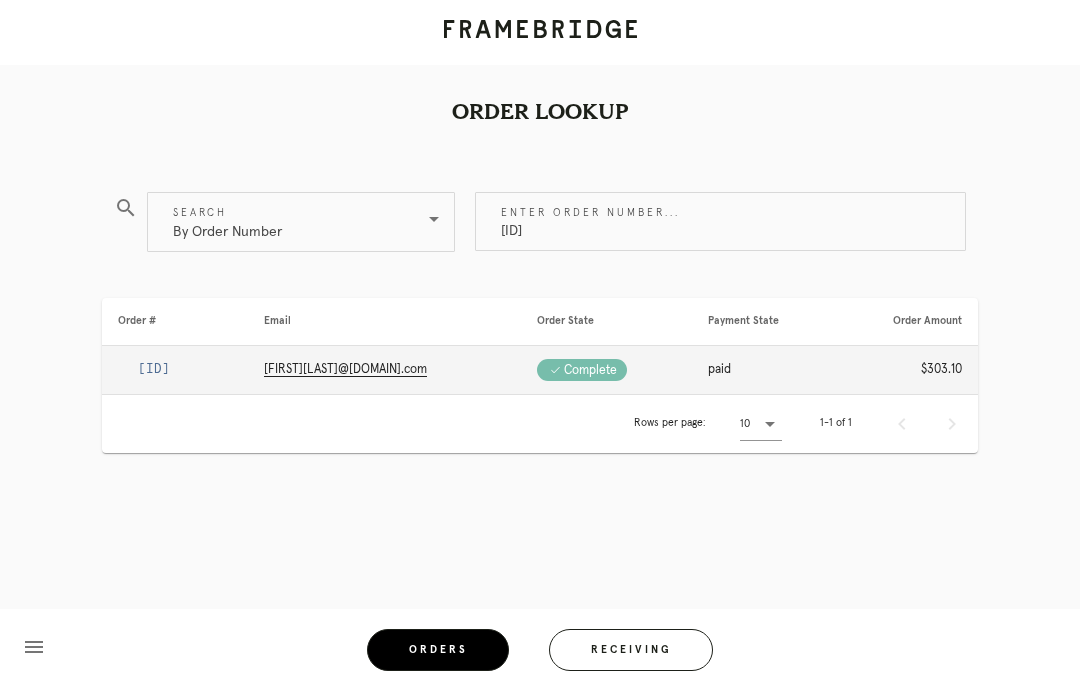 click on "R328780856" at bounding box center (154, 369) 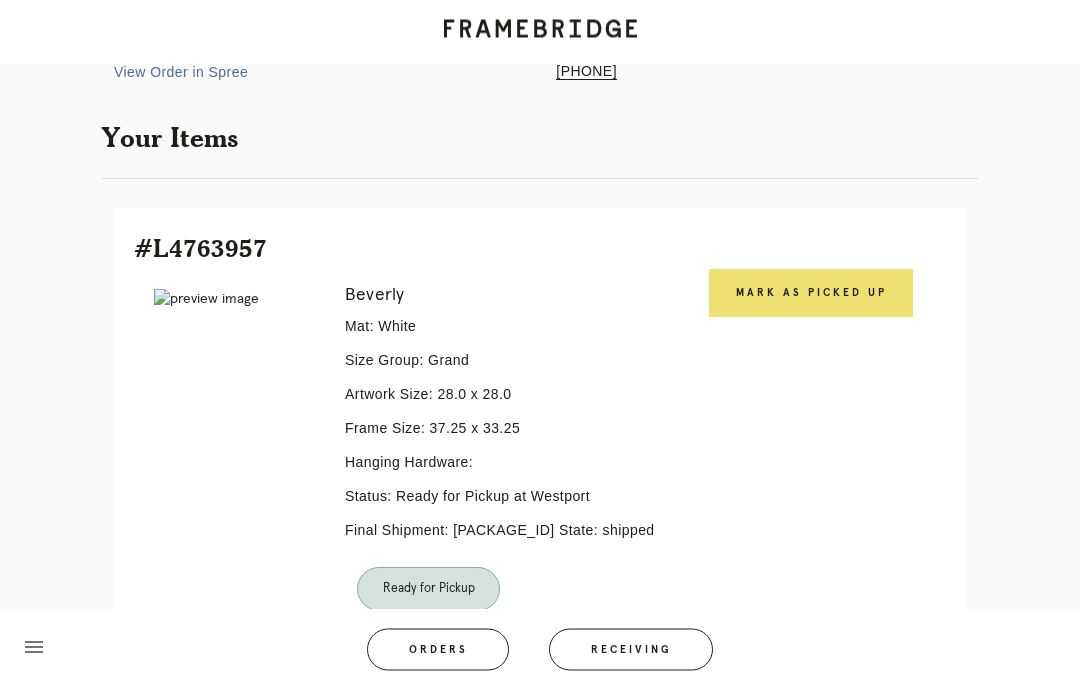 scroll, scrollTop: 301, scrollLeft: 0, axis: vertical 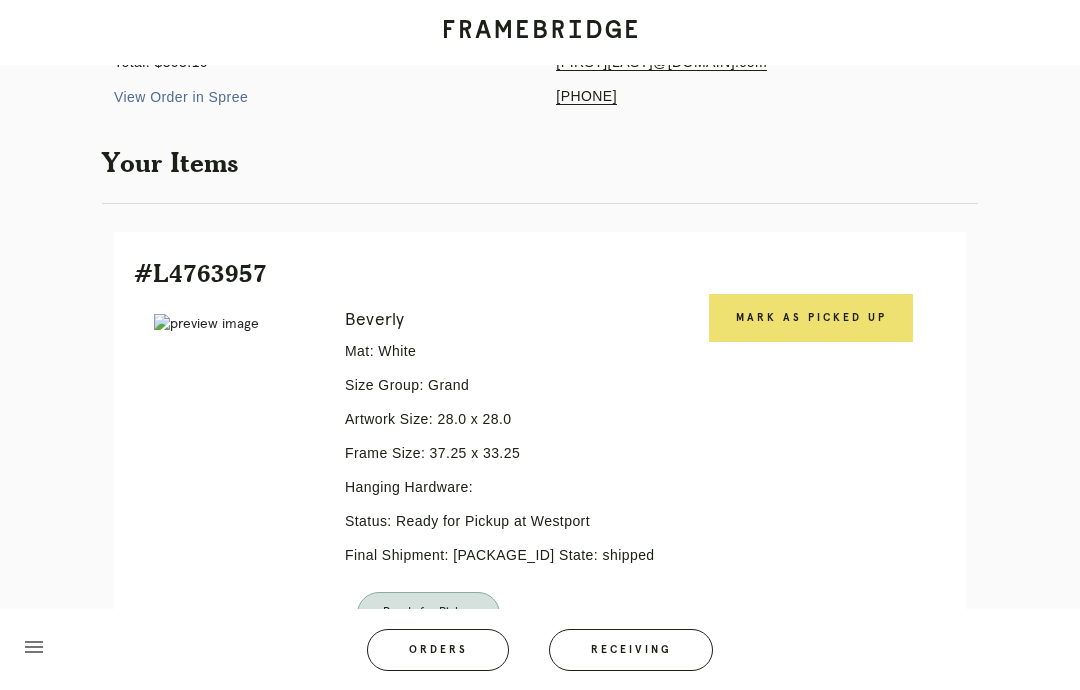click on "Mark as Picked Up" at bounding box center (811, 318) 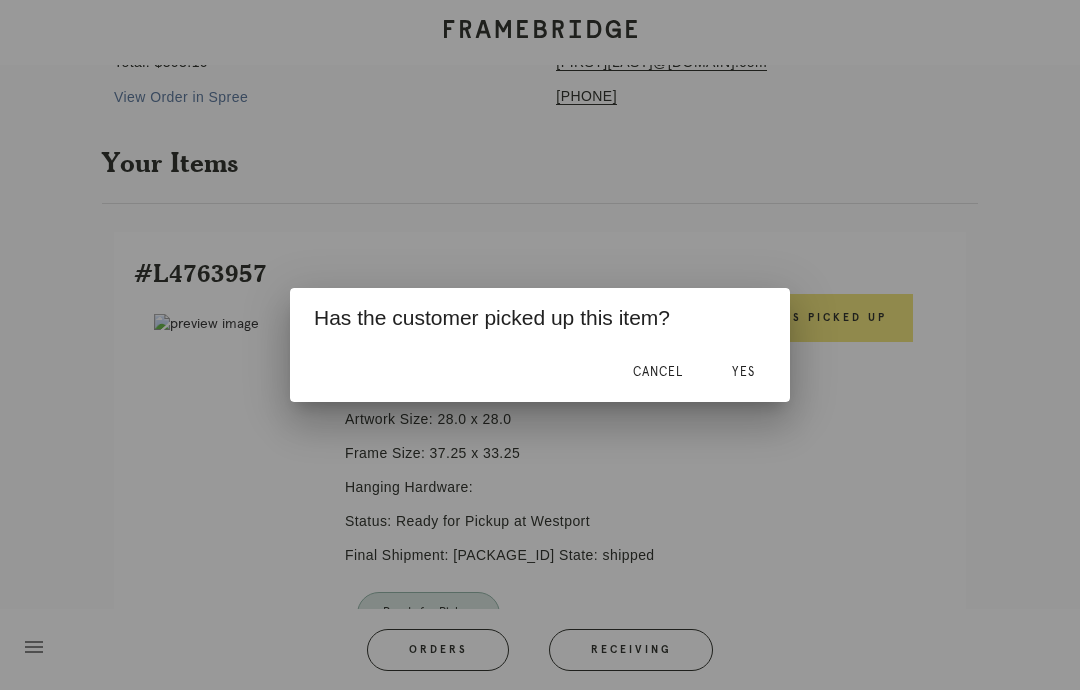 click on "Yes" at bounding box center (658, 372) 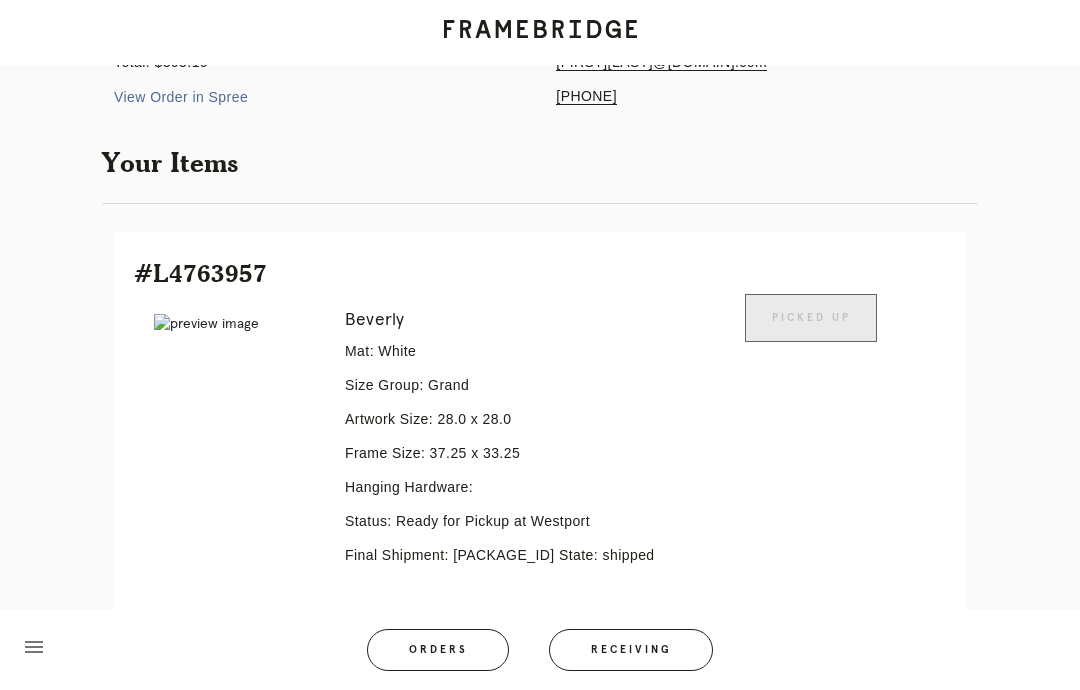 click on "Receiving" at bounding box center (631, 650) 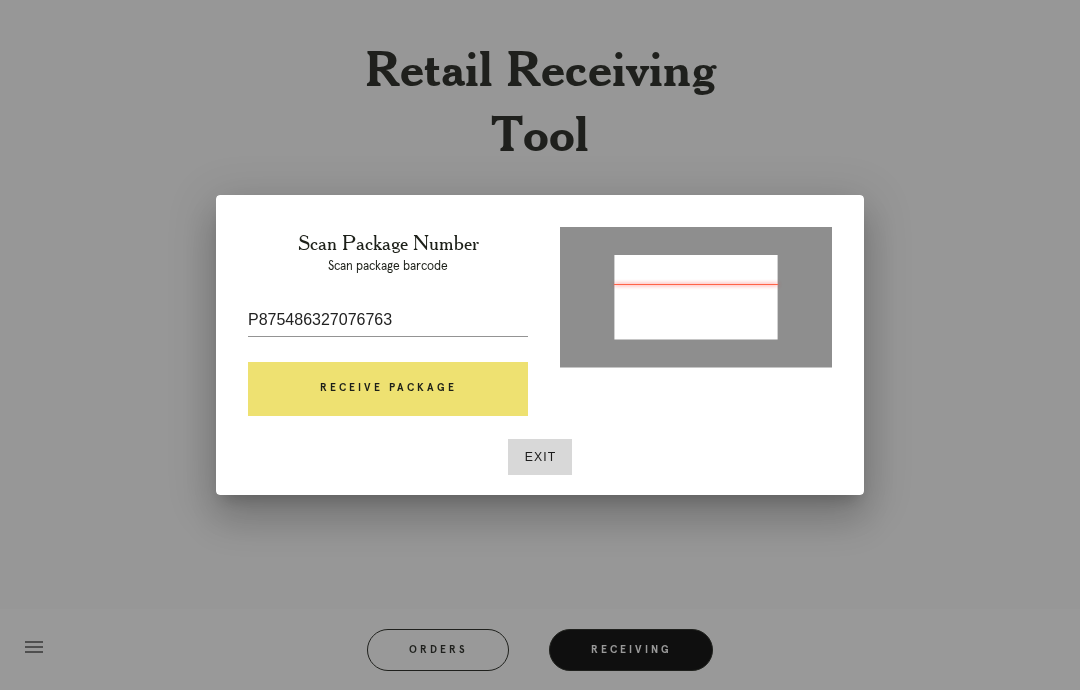 click on "Receive Package" at bounding box center (388, 389) 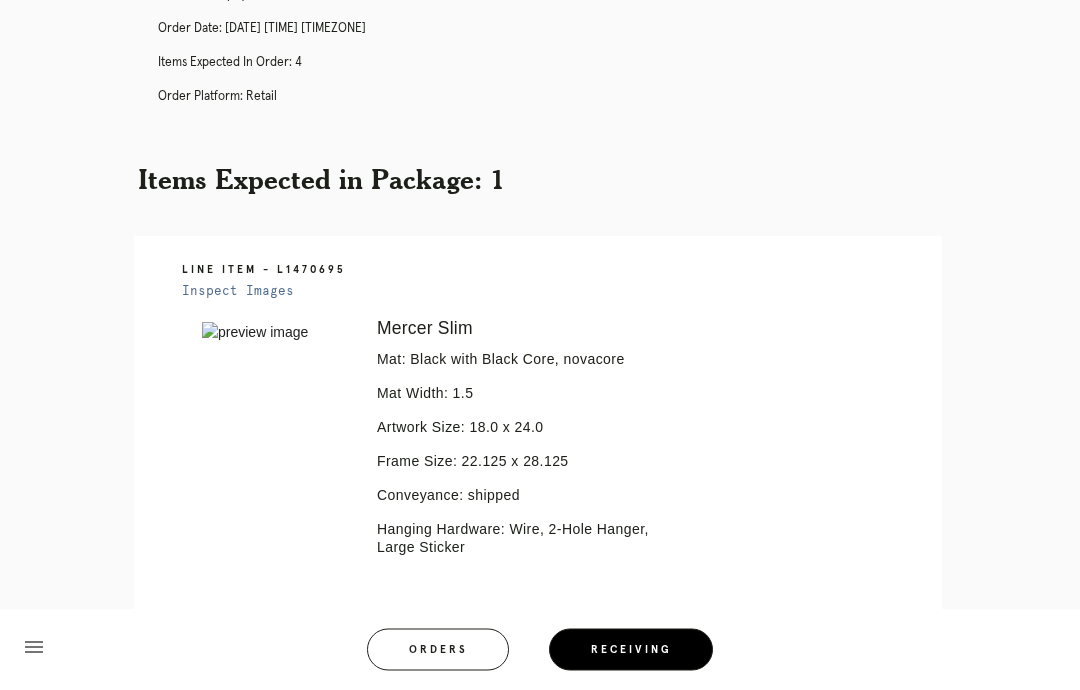 scroll, scrollTop: 329, scrollLeft: 0, axis: vertical 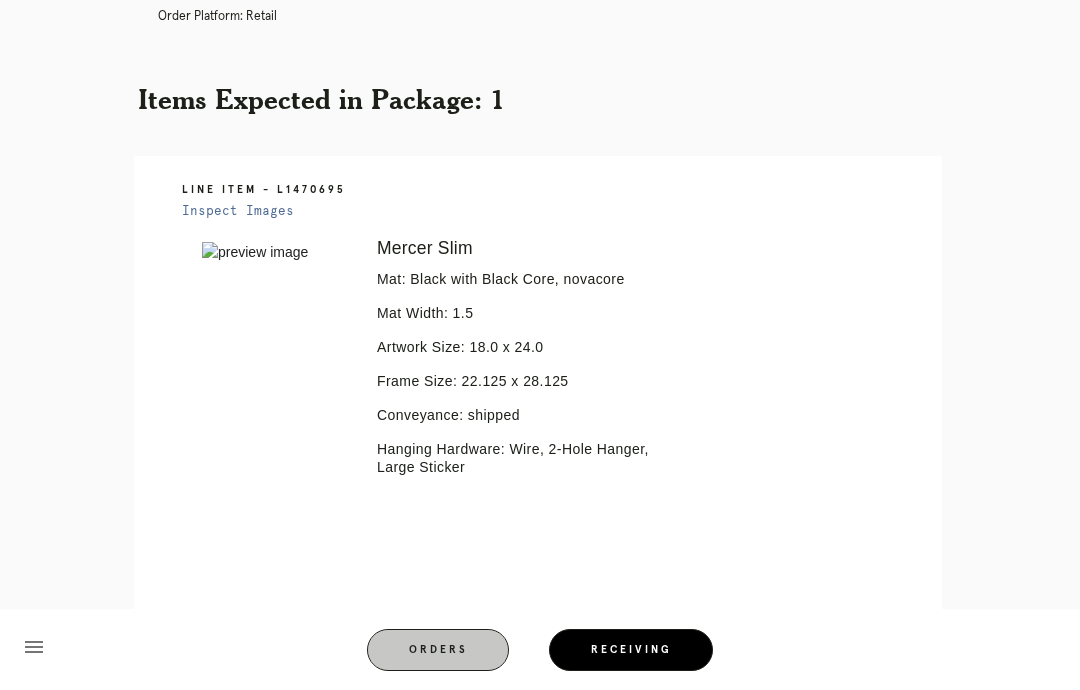 click on "Orders" at bounding box center [438, 650] 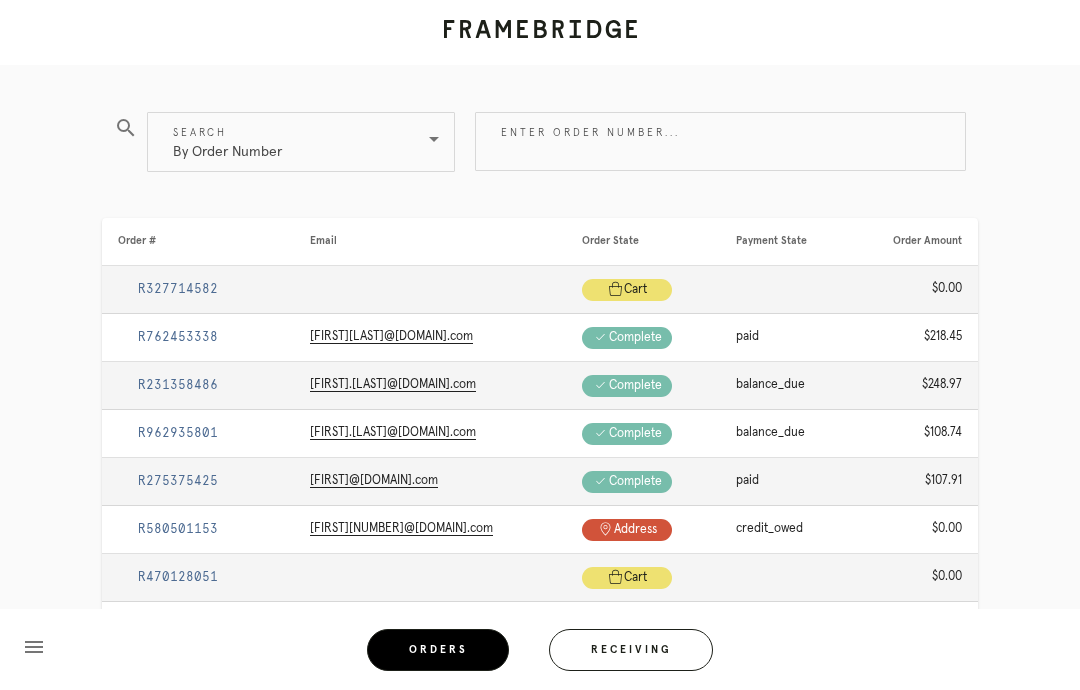 click on "Enter order number..." at bounding box center [720, 141] 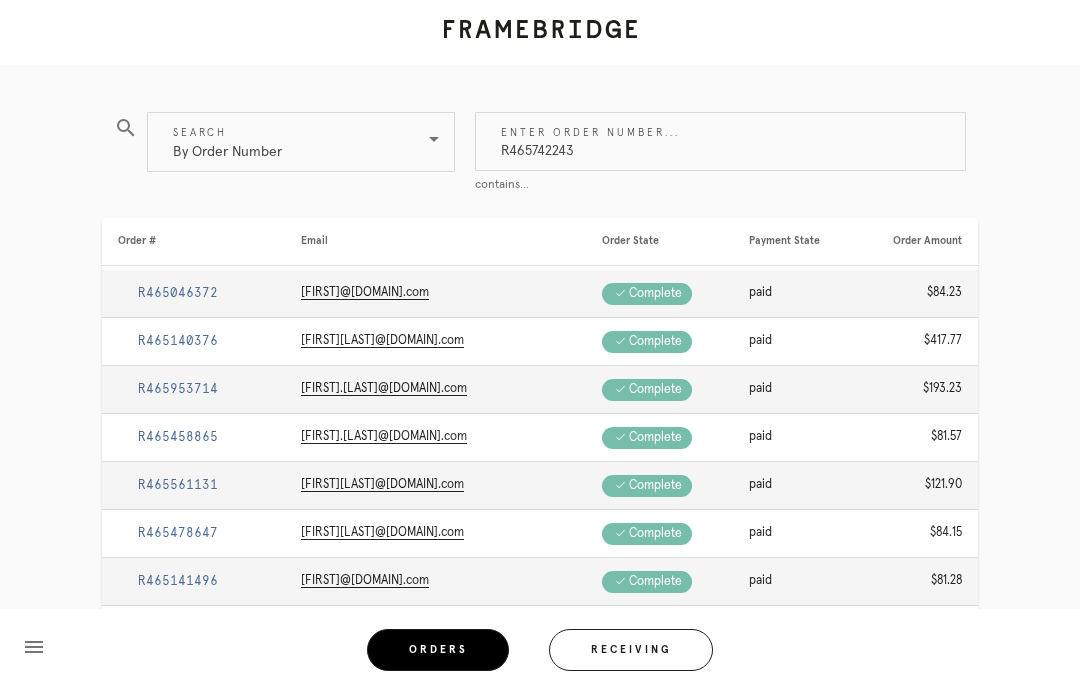 type on "R465742243" 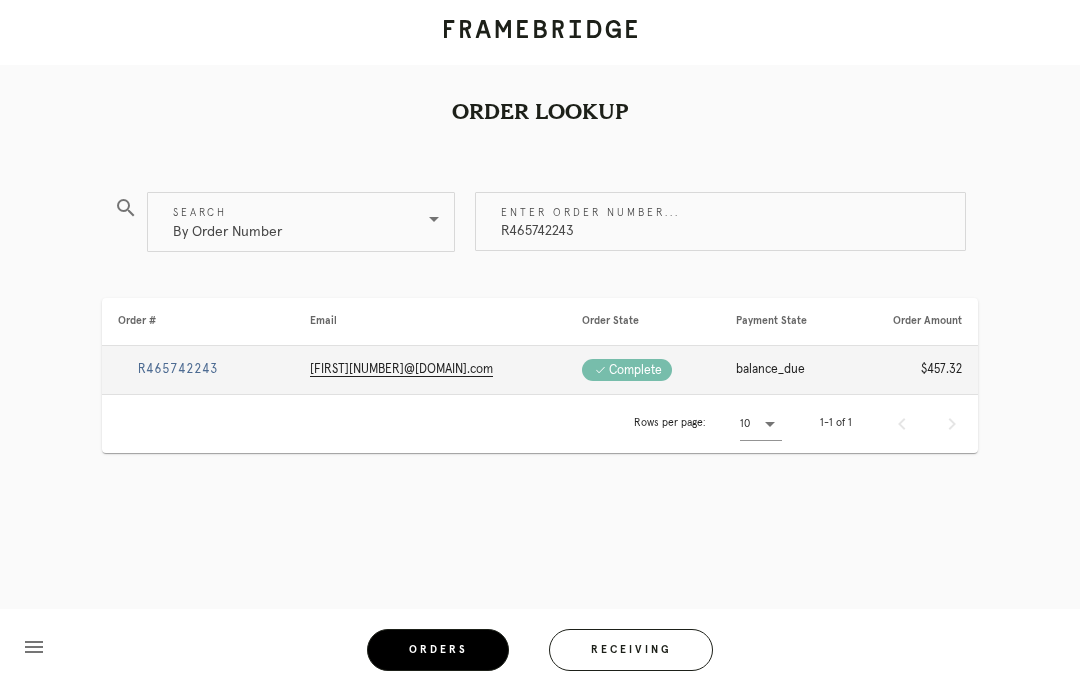 click on "R465742243" at bounding box center (198, 370) 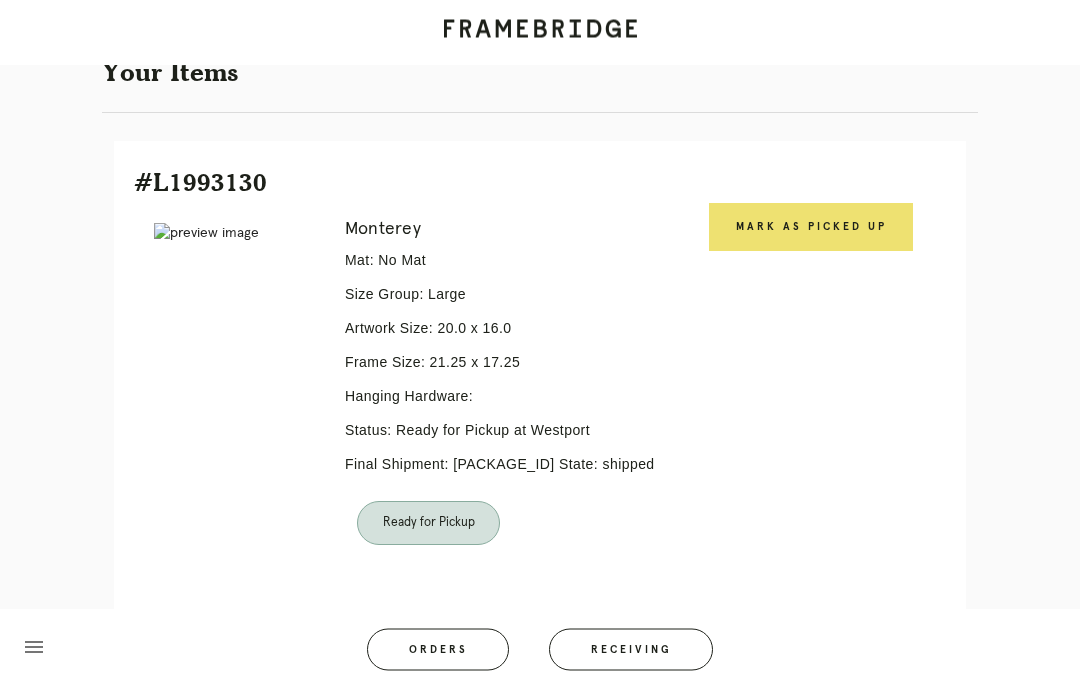 scroll, scrollTop: 390, scrollLeft: 0, axis: vertical 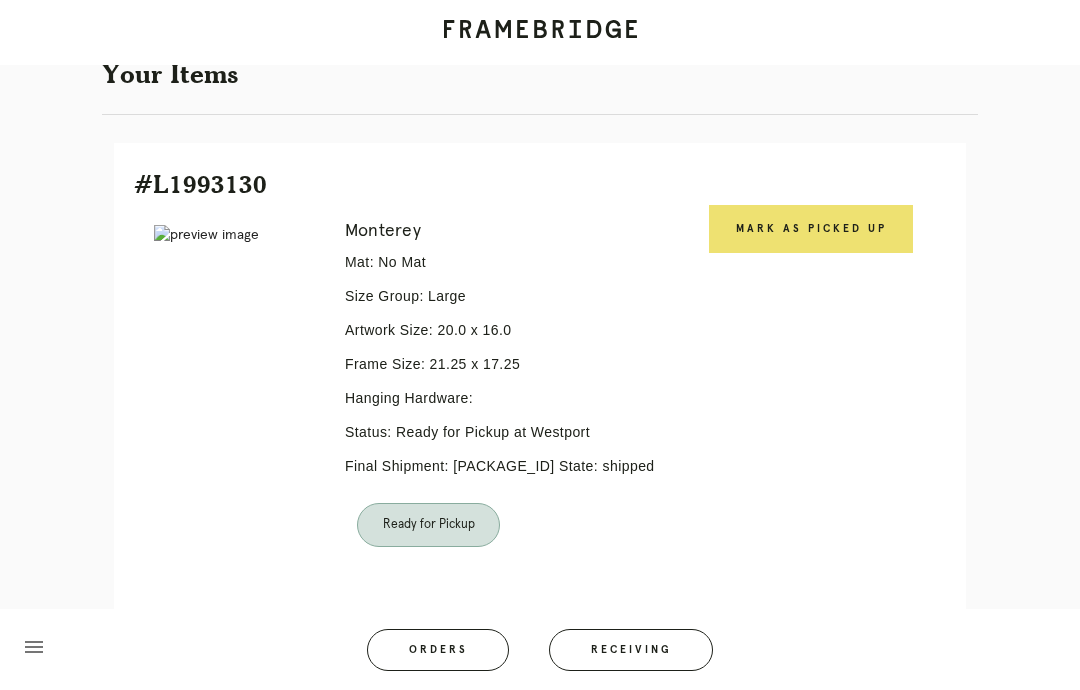 click on "Mark as Picked Up" at bounding box center (811, 229) 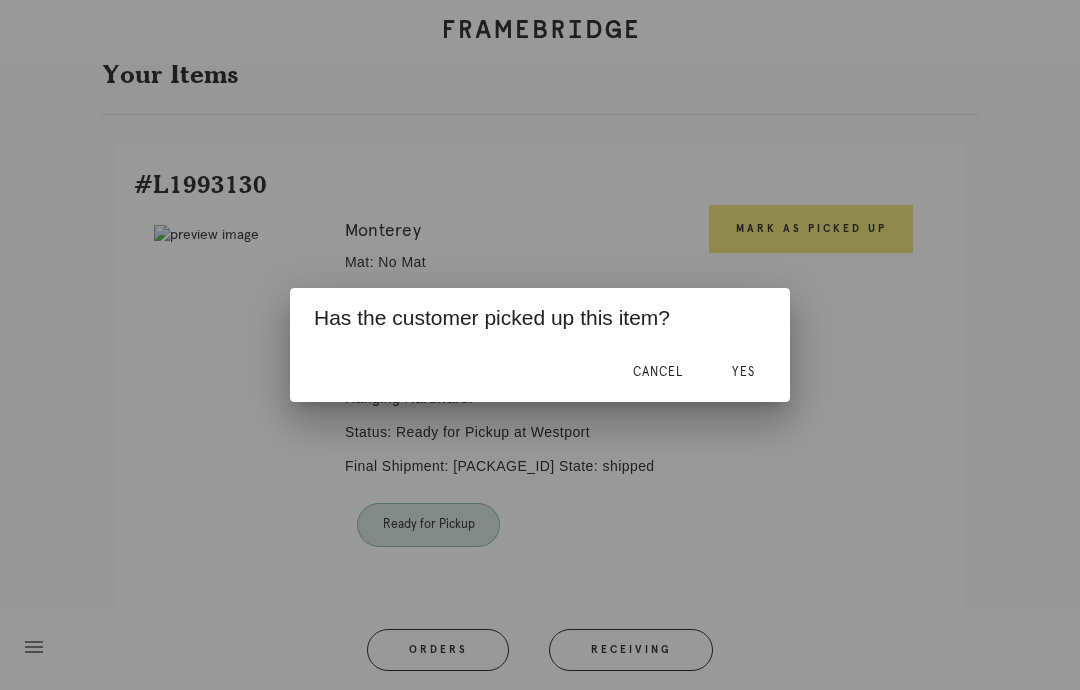 click on "Yes" at bounding box center [658, 372] 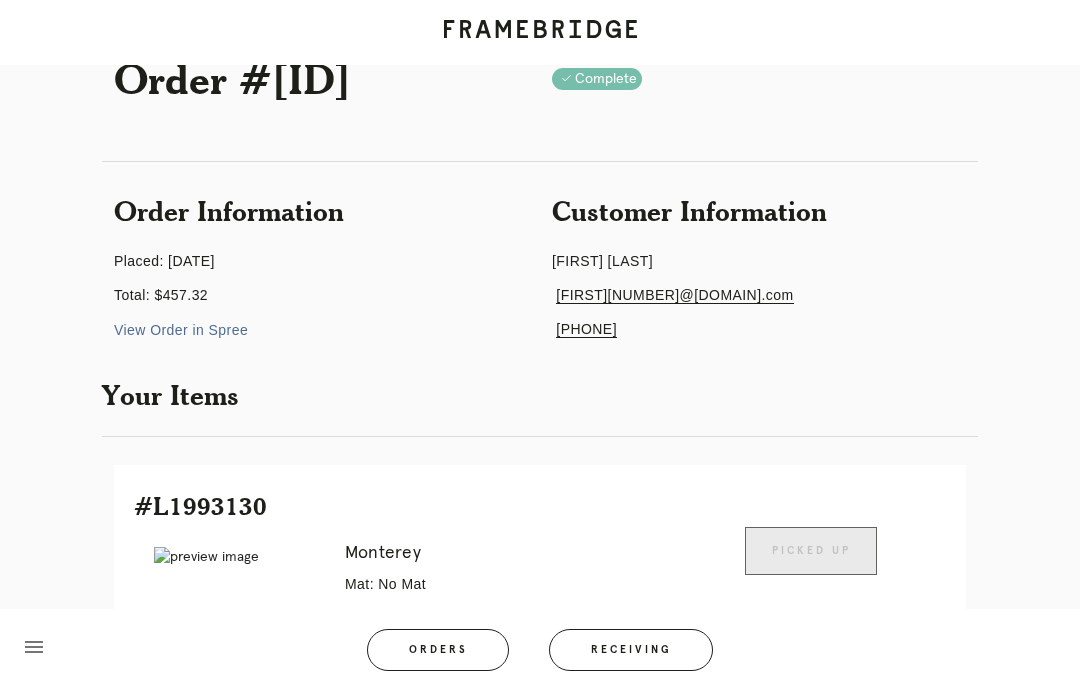 scroll, scrollTop: 0, scrollLeft: 0, axis: both 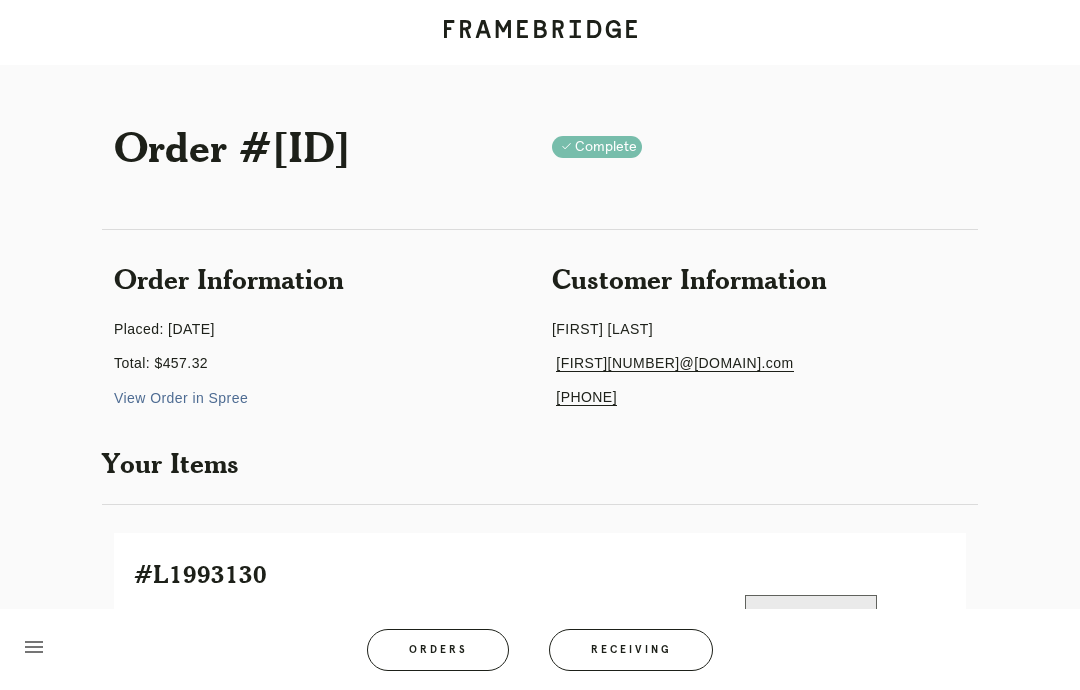 click on "Orders" at bounding box center (438, 650) 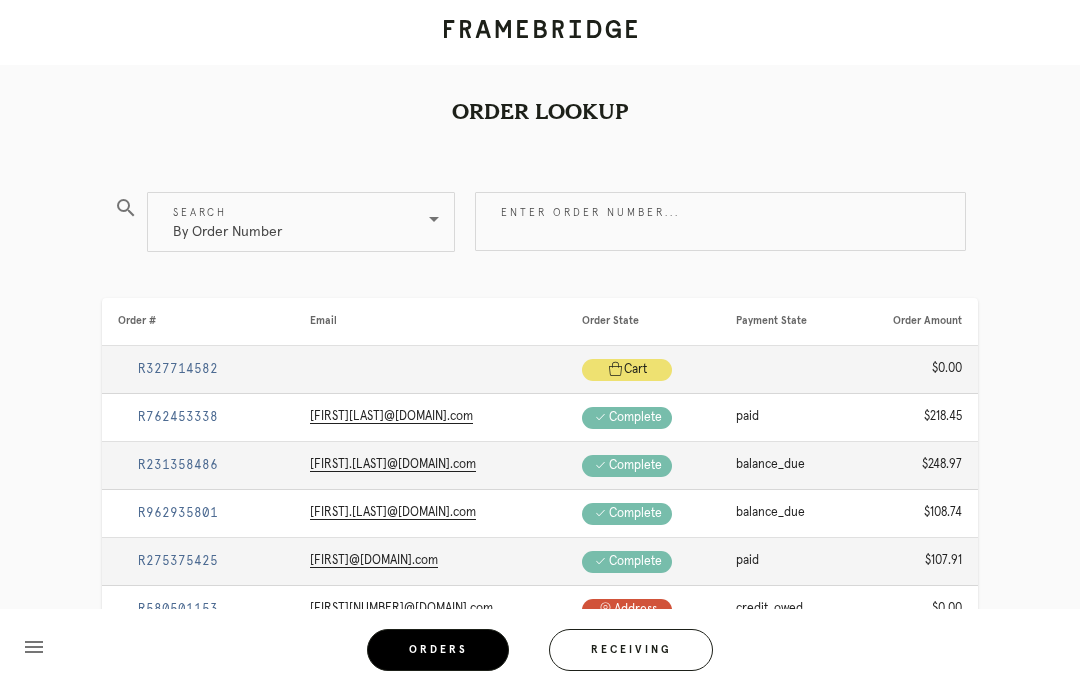 click on "R327714582" at bounding box center (178, 369) 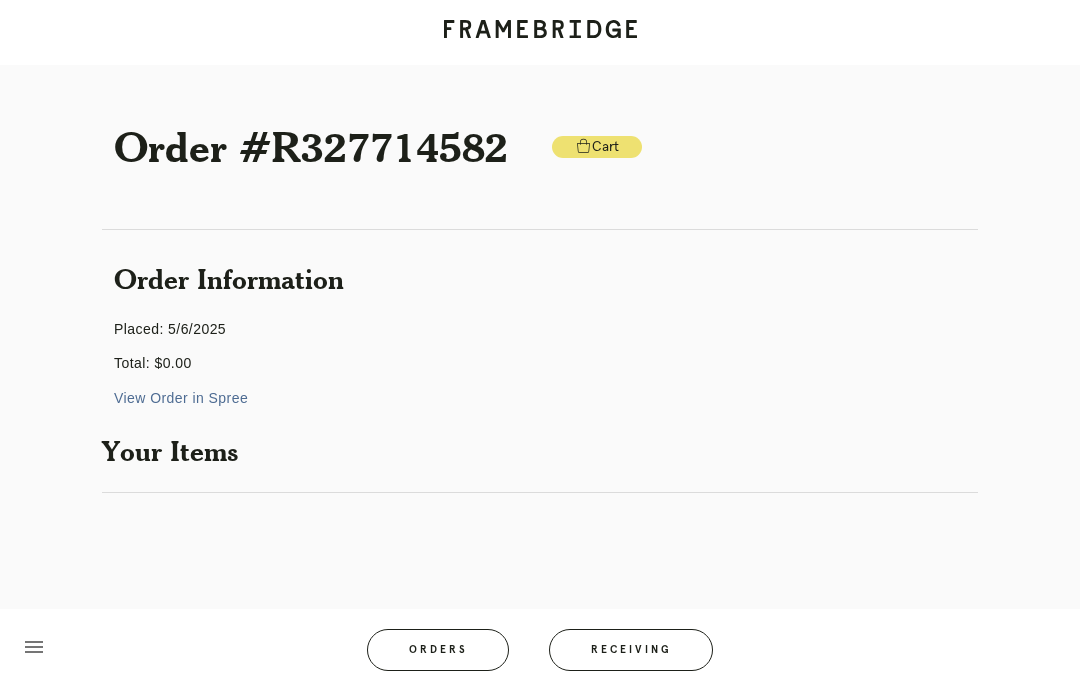 scroll, scrollTop: 0, scrollLeft: 0, axis: both 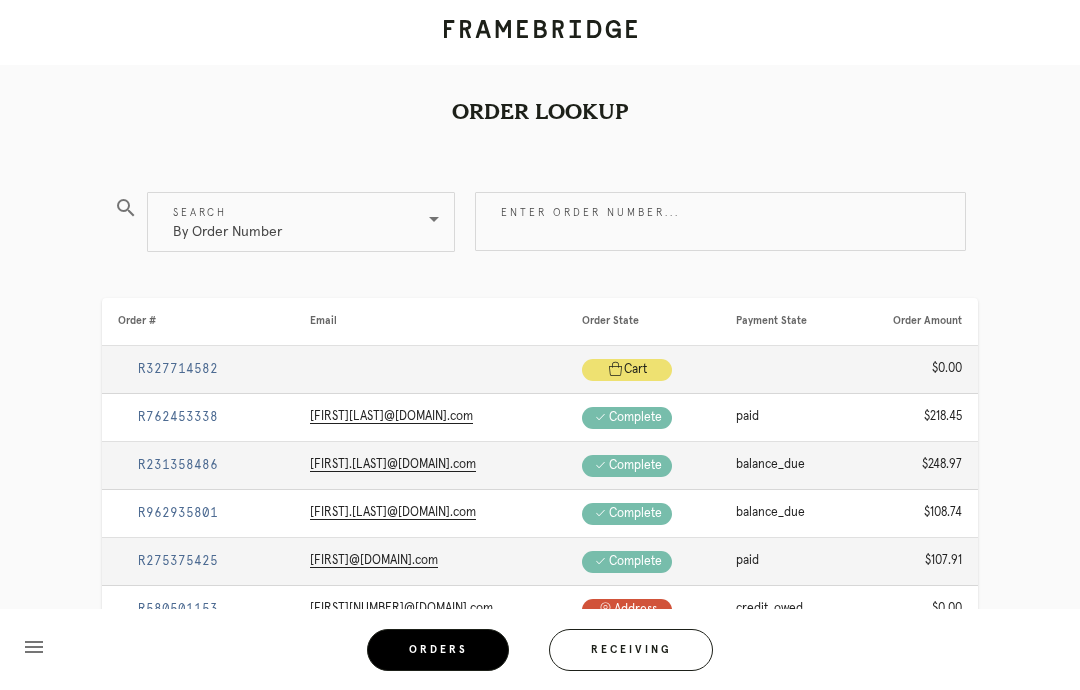 click on "Enter order number..." at bounding box center (720, 221) 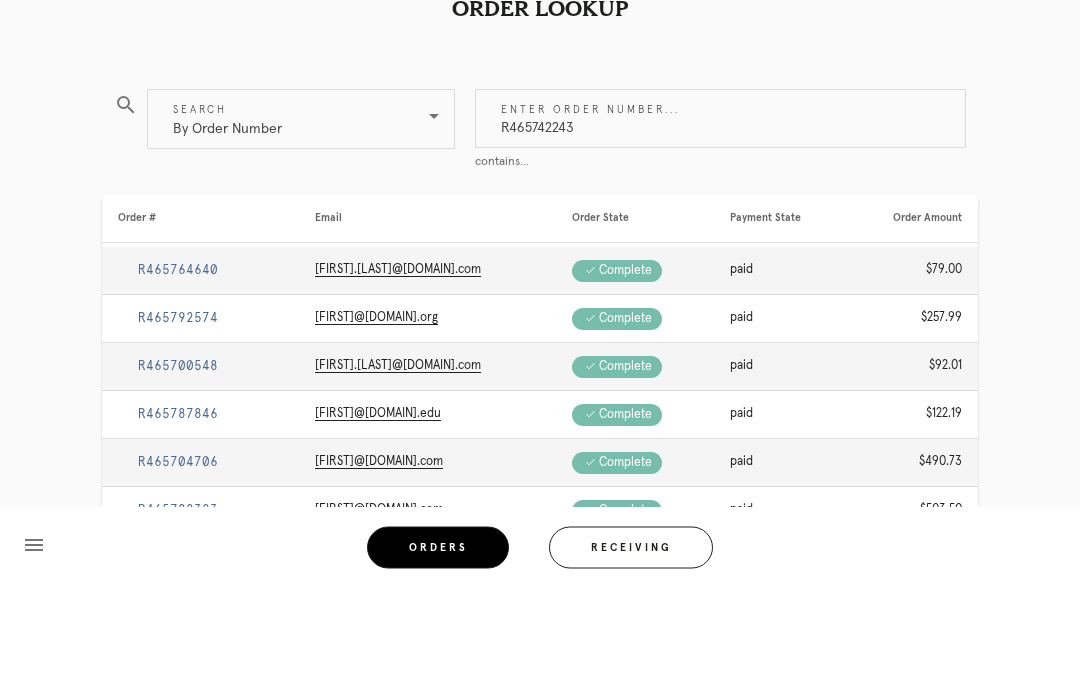 type on "R465742243" 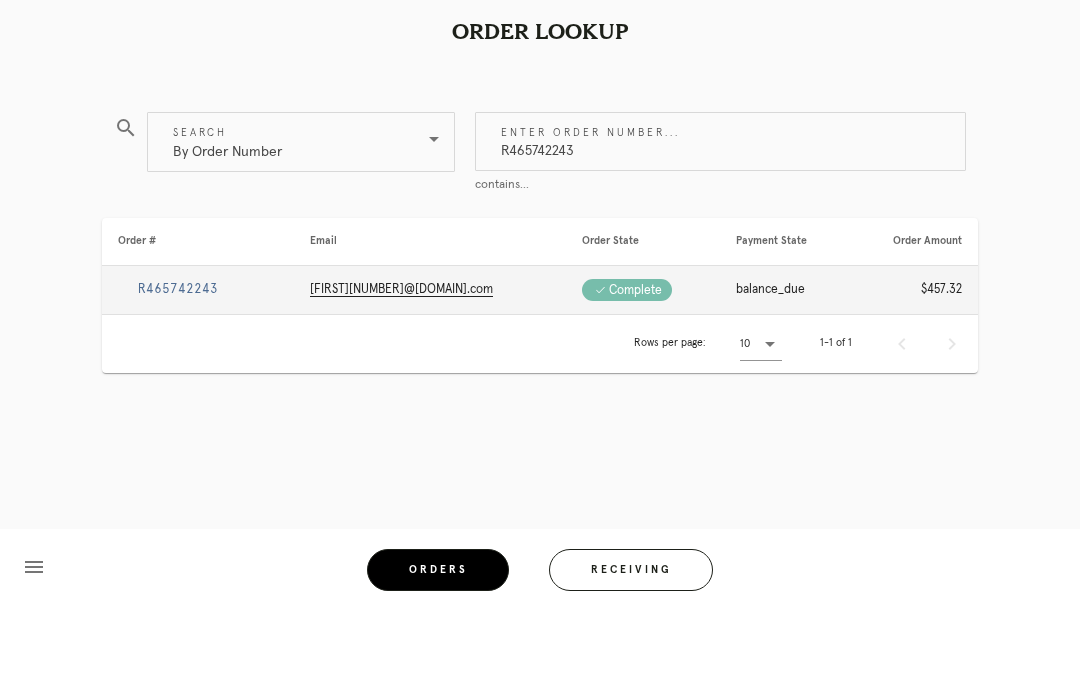 scroll, scrollTop: 80, scrollLeft: 0, axis: vertical 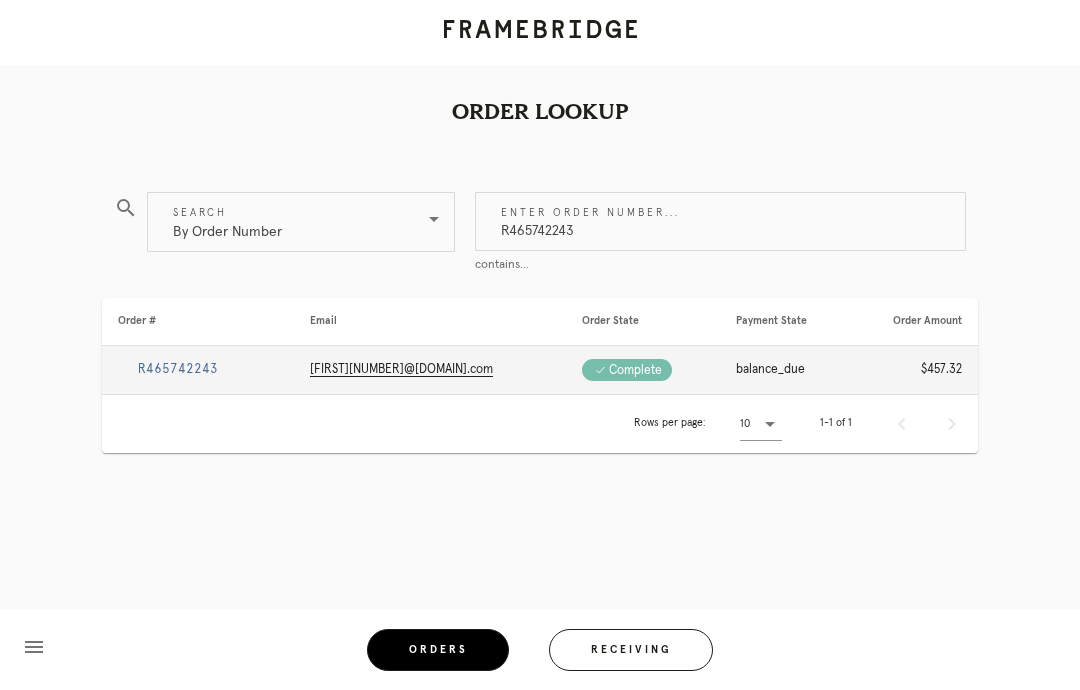click on "R465742243" at bounding box center [178, 369] 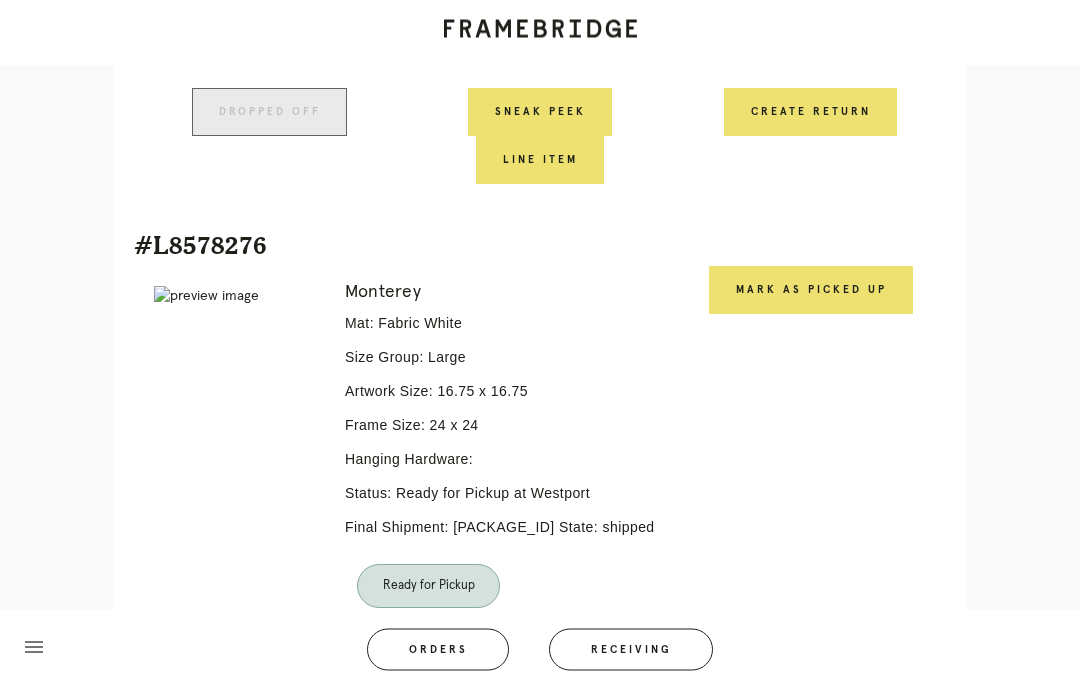click on "Mark as Picked Up" at bounding box center (540, 113) 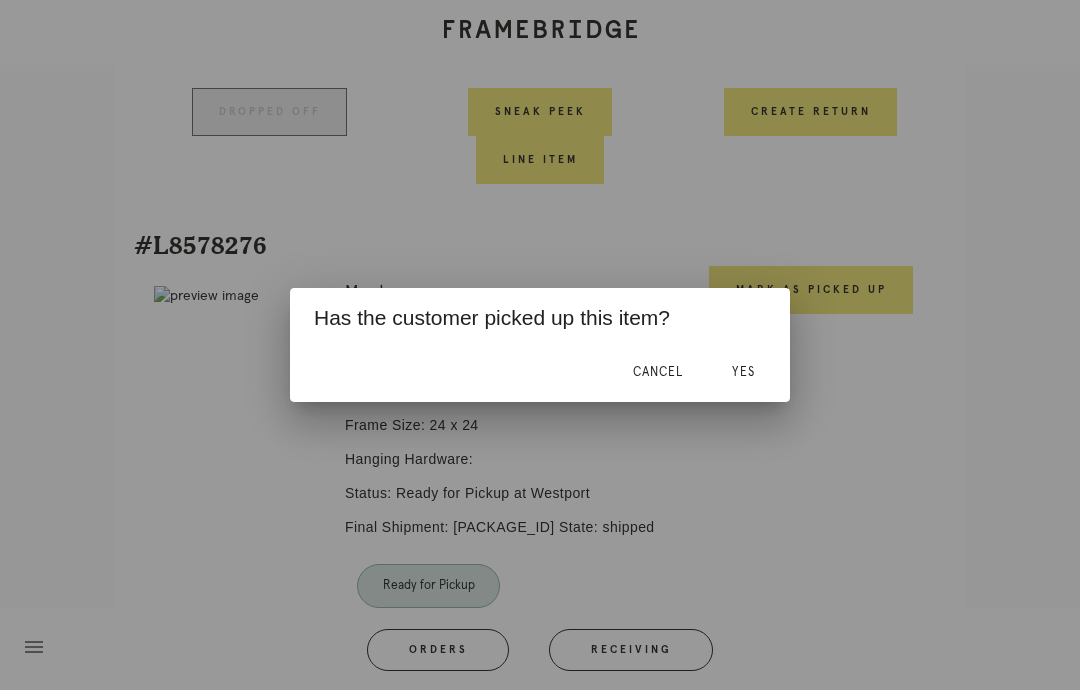 click on "Yes" at bounding box center [658, 372] 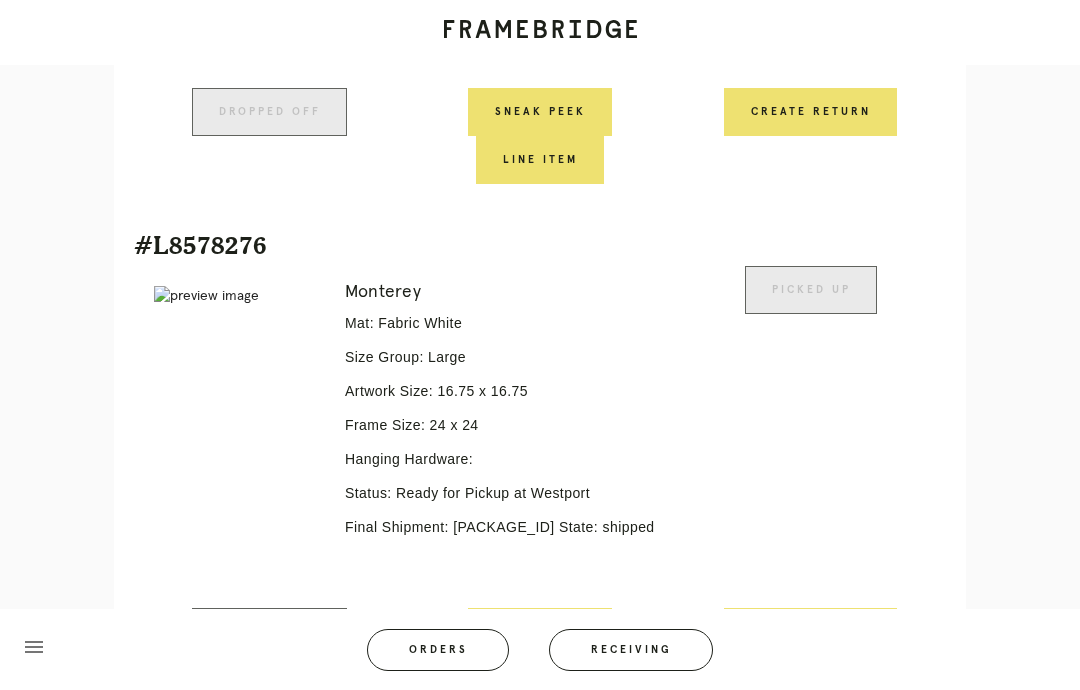 scroll, scrollTop: 929, scrollLeft: 0, axis: vertical 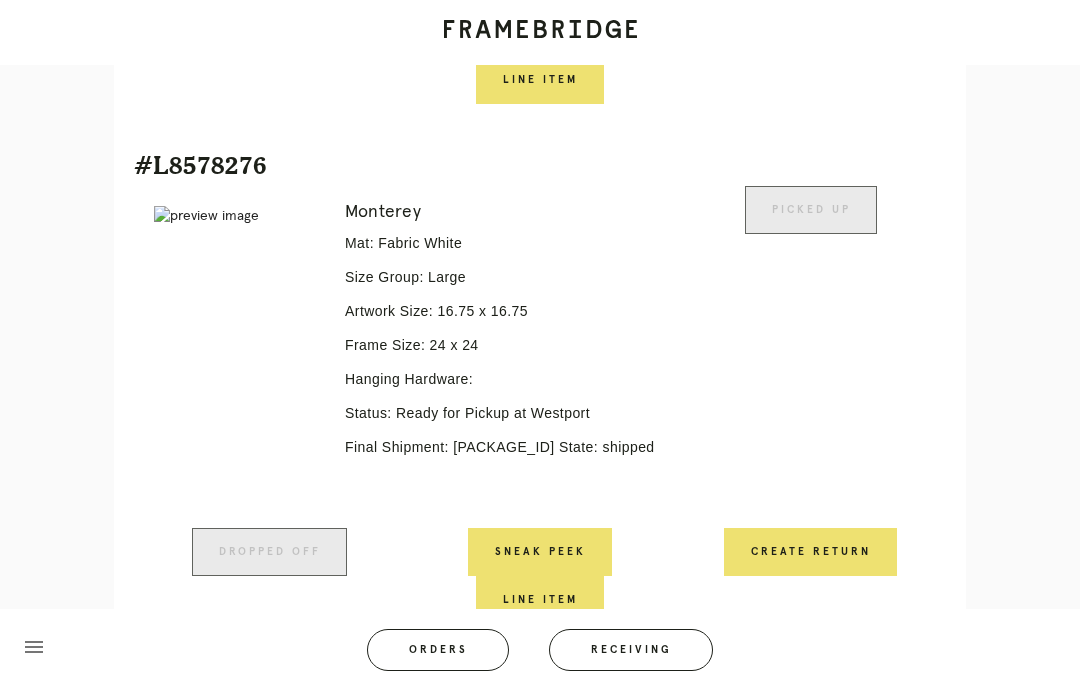 click on "Receiving" at bounding box center [631, 650] 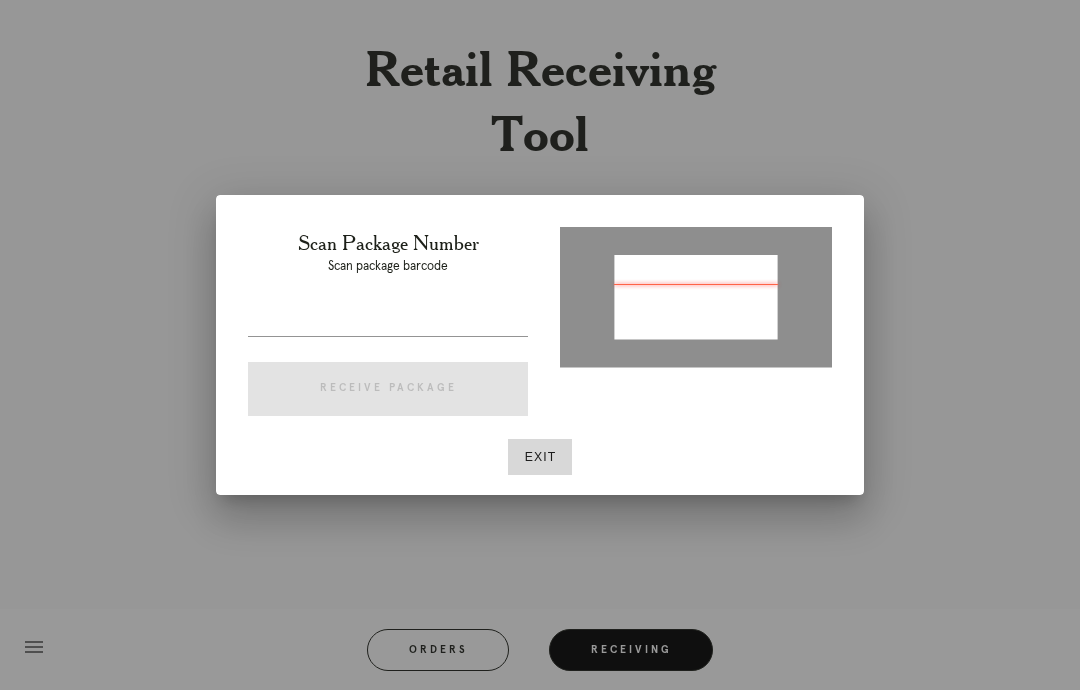 scroll, scrollTop: 0, scrollLeft: 0, axis: both 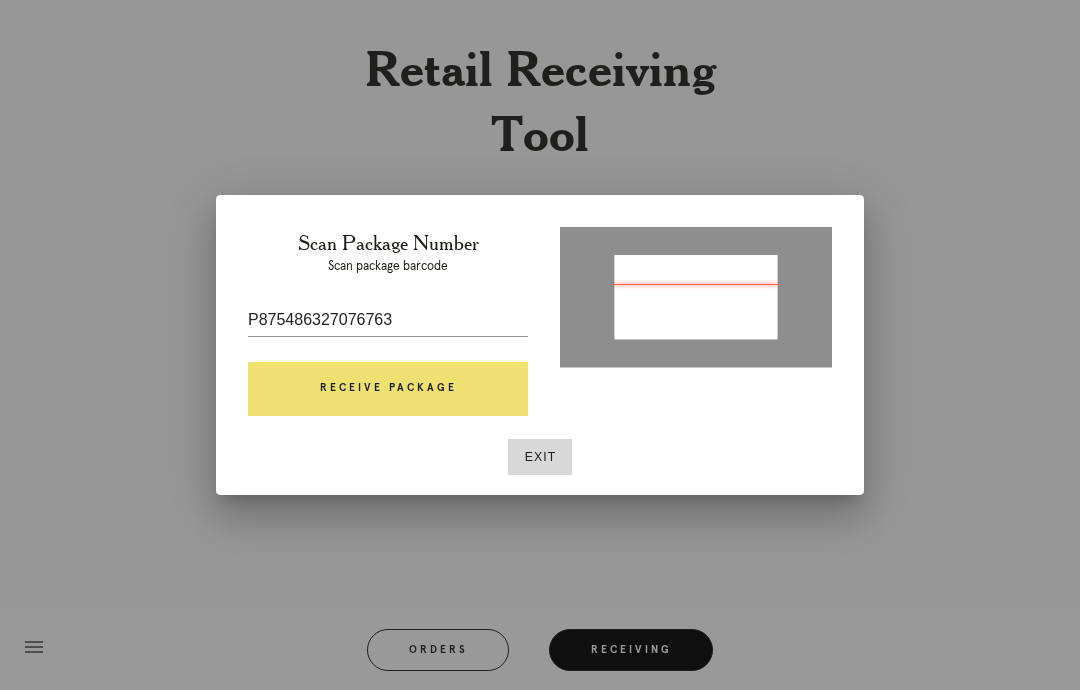 click at bounding box center (388, 351) 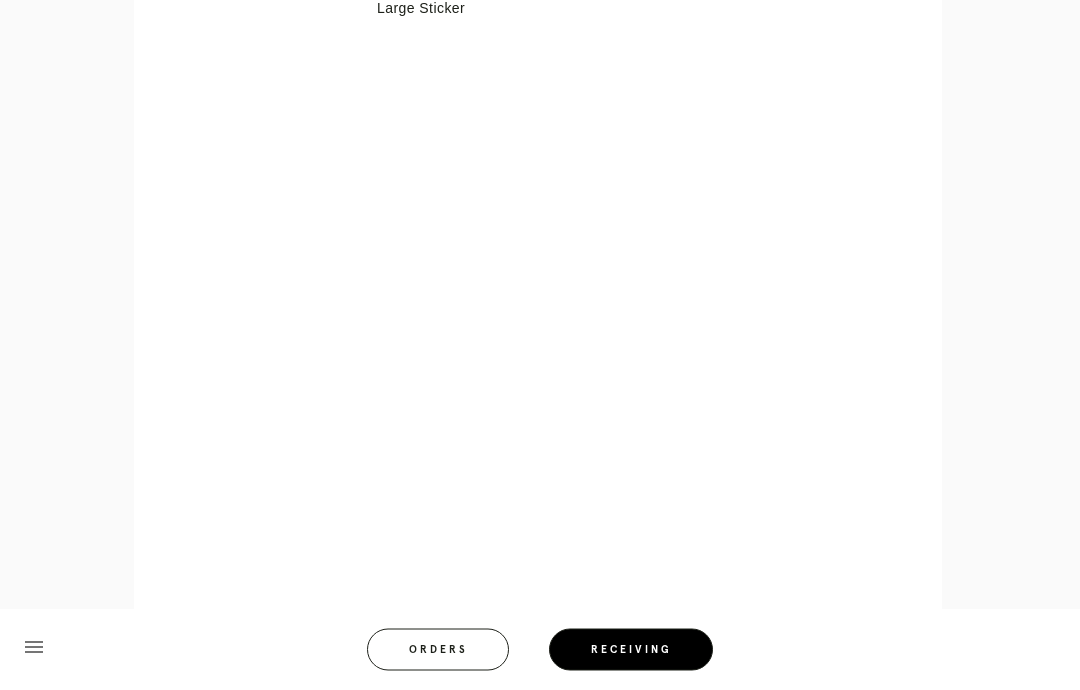 scroll, scrollTop: 789, scrollLeft: 0, axis: vertical 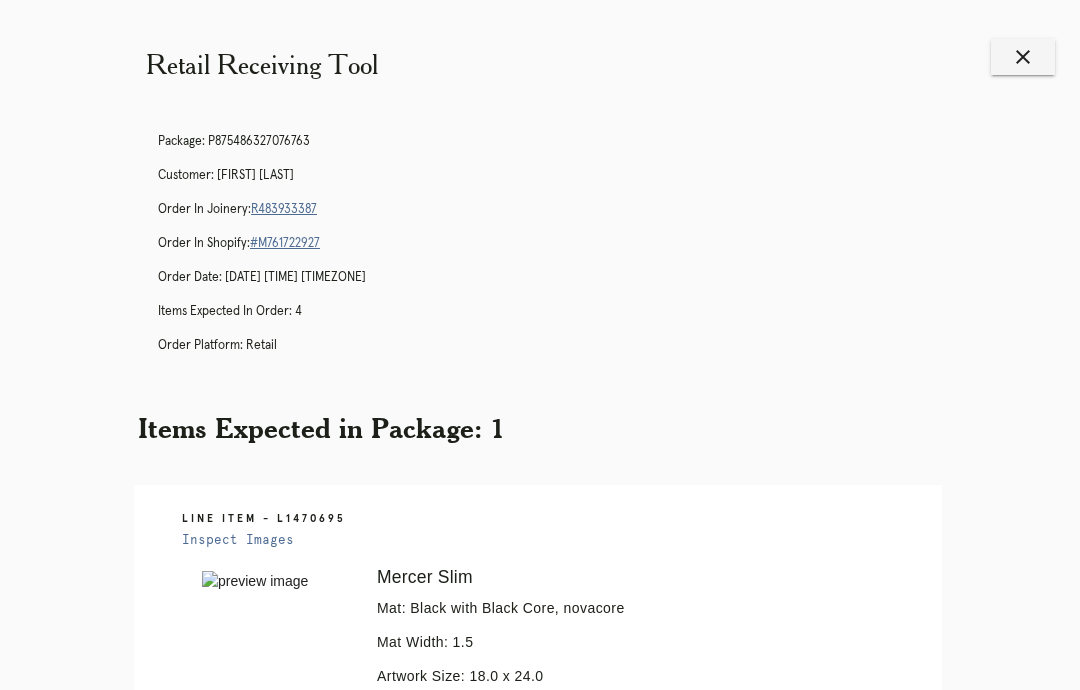 click on "close" at bounding box center (1023, 57) 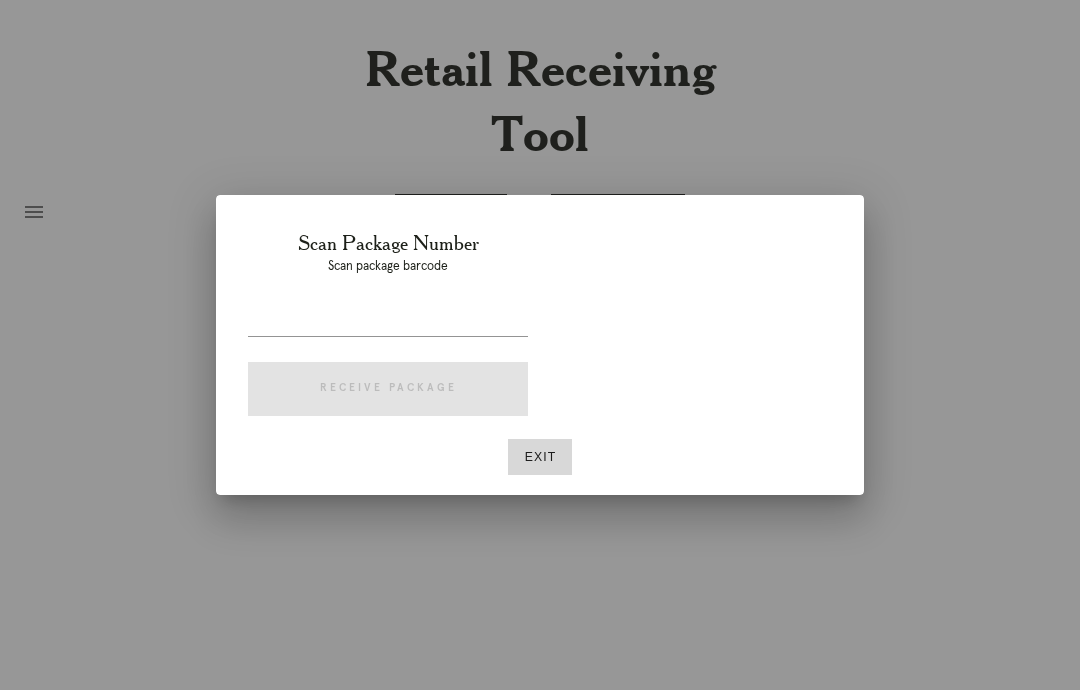 scroll, scrollTop: 0, scrollLeft: 0, axis: both 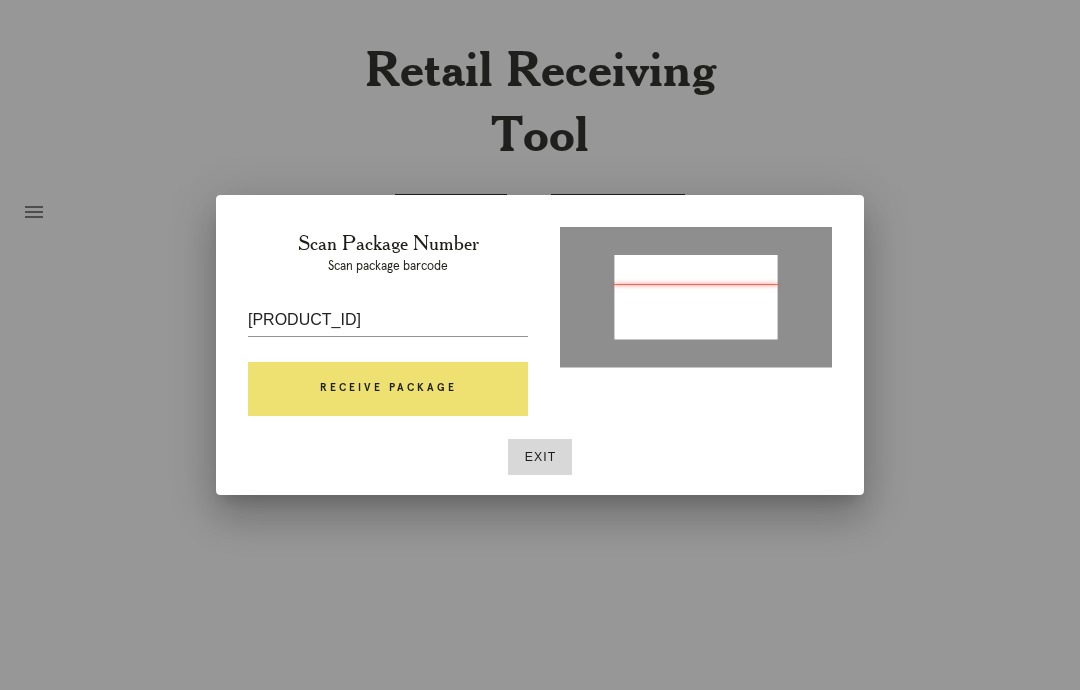 click on "Receive Package" at bounding box center [388, 389] 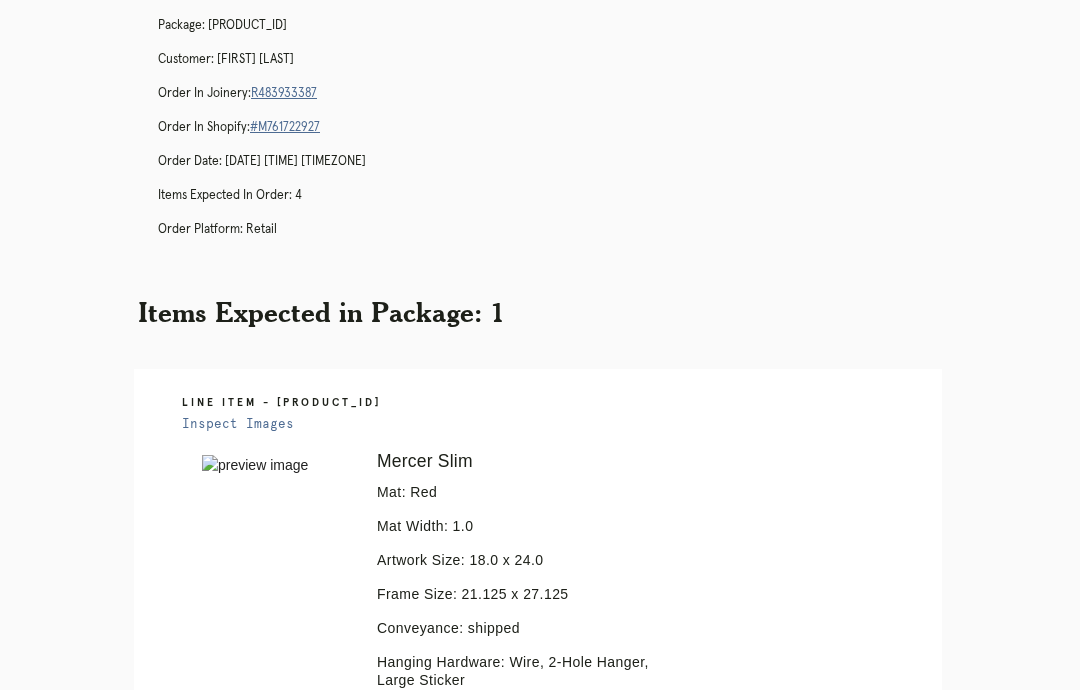 scroll, scrollTop: 0, scrollLeft: 0, axis: both 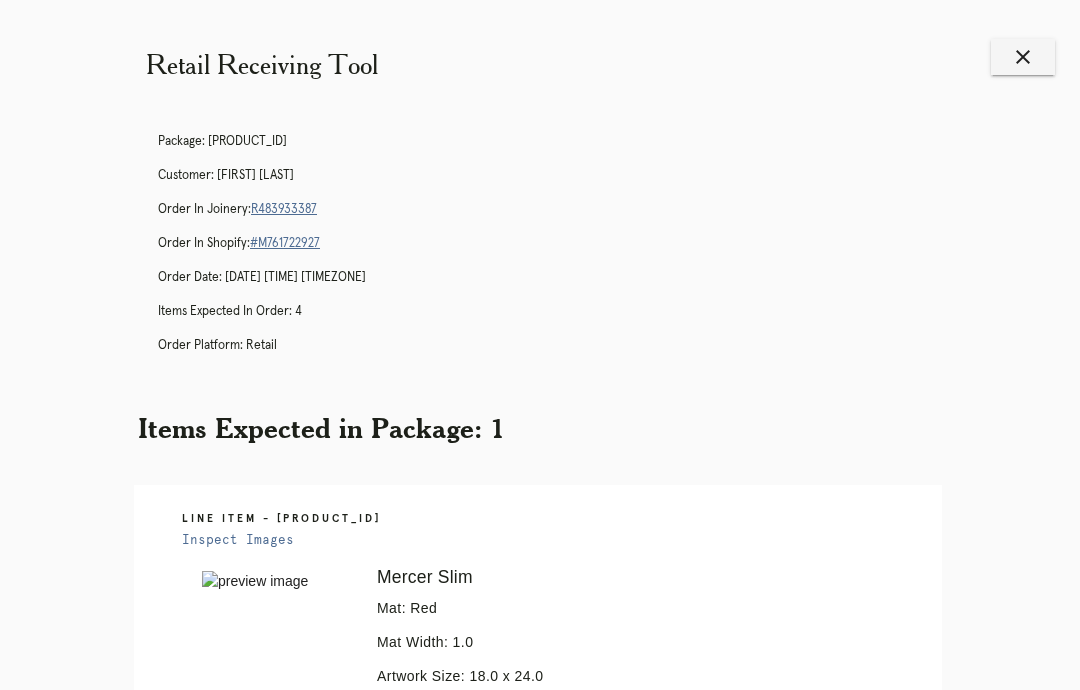 click on "close" at bounding box center (1023, 57) 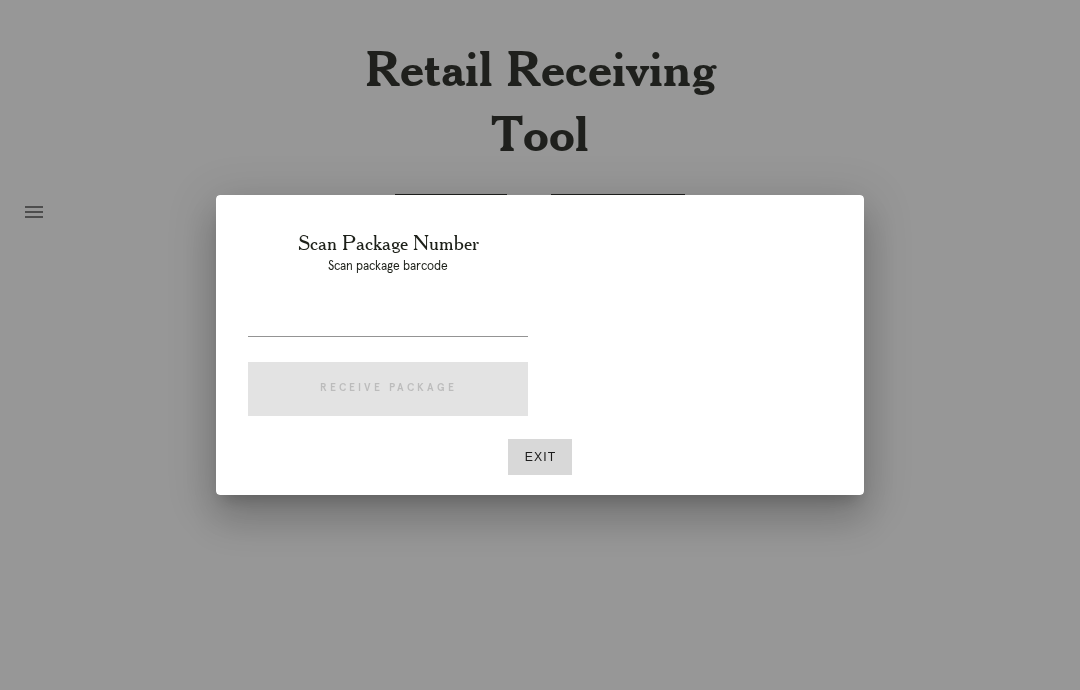 scroll, scrollTop: 0, scrollLeft: 0, axis: both 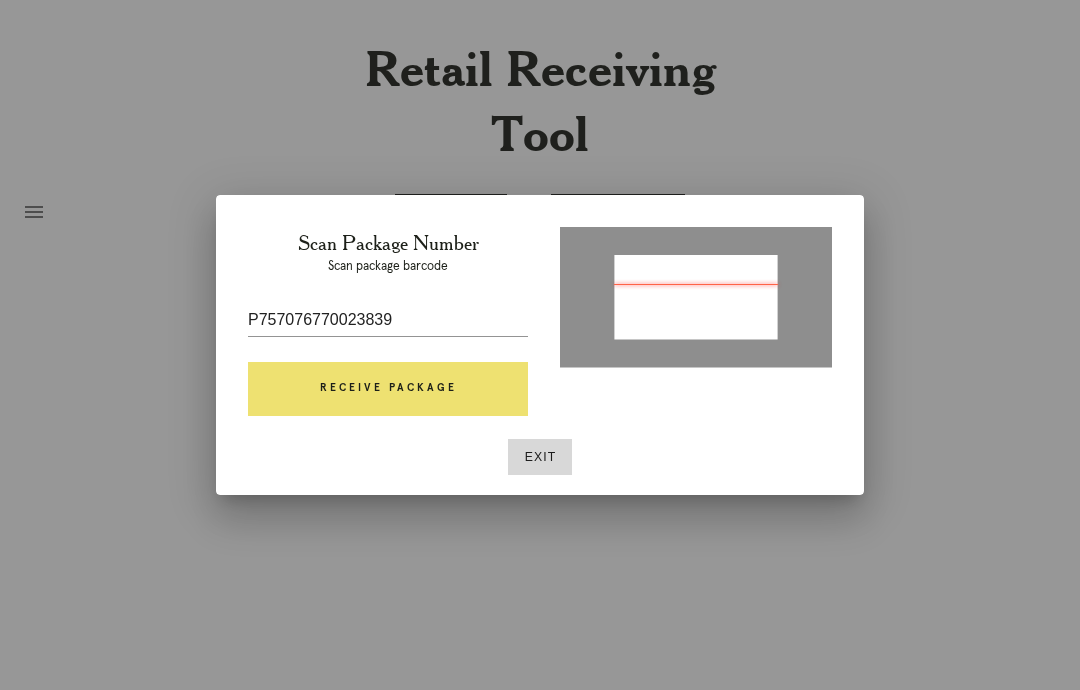 click on "Receive Package" at bounding box center (388, 389) 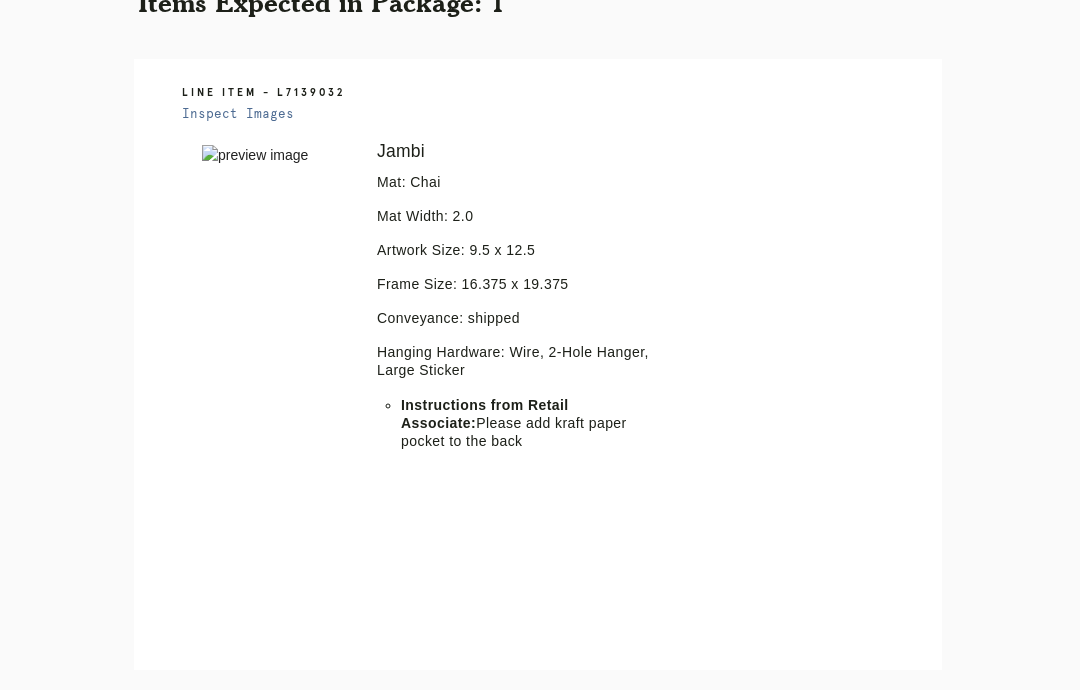 scroll, scrollTop: 506, scrollLeft: 0, axis: vertical 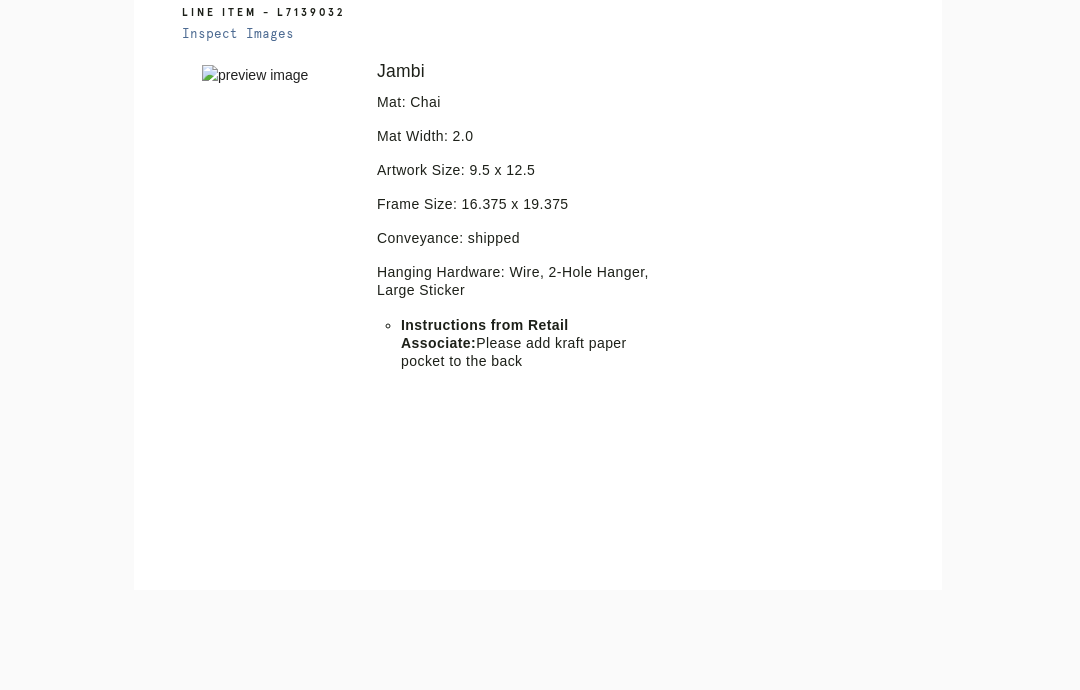 click on "Orders" at bounding box center [451, 718] 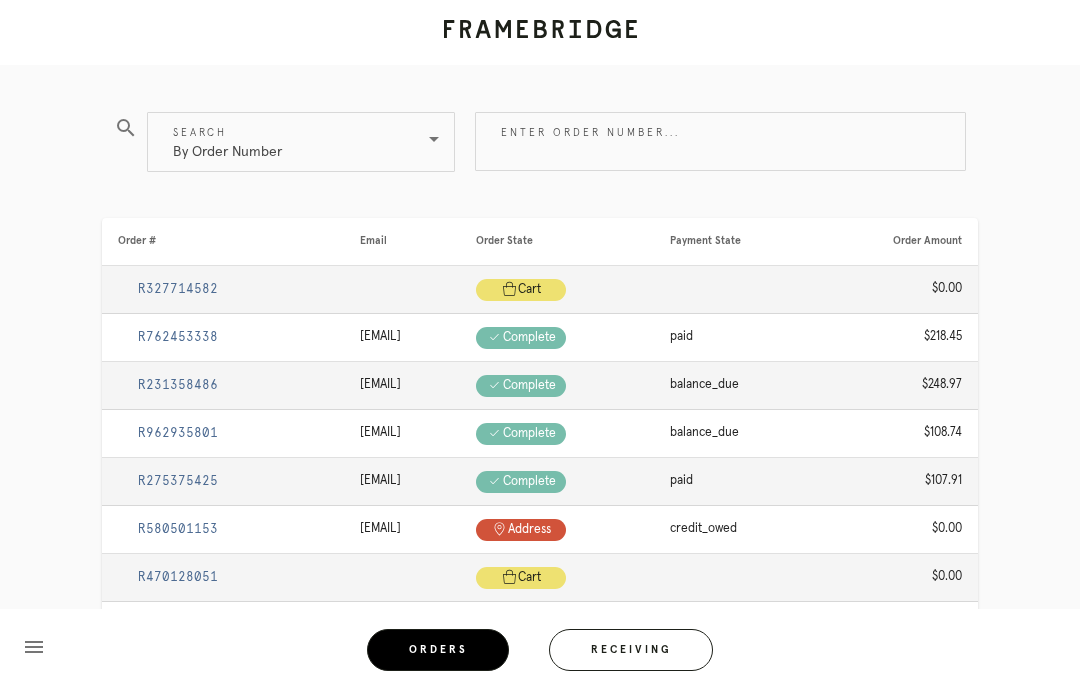 click on "Enter order number..." at bounding box center [720, 141] 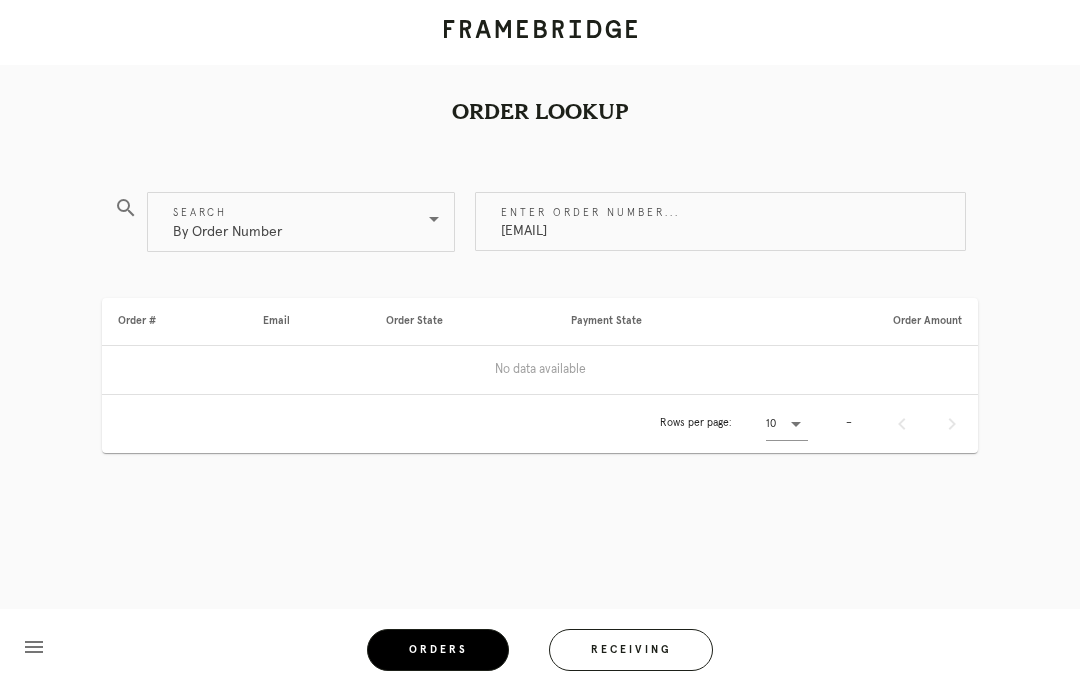click at bounding box center [434, 219] 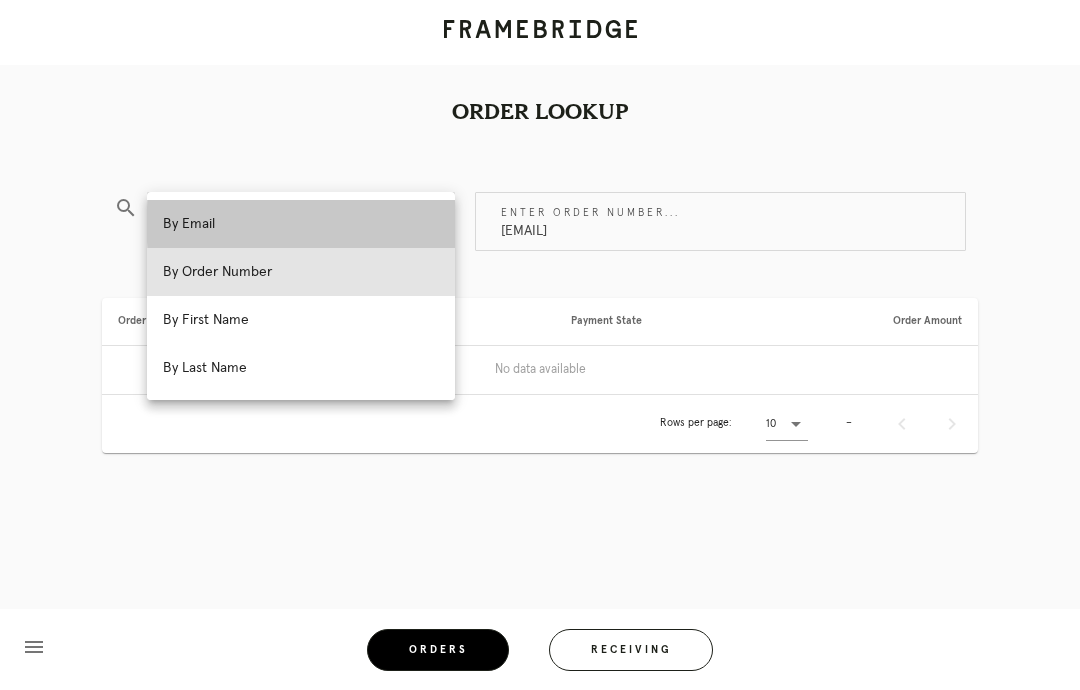click on "By Email" at bounding box center [301, 224] 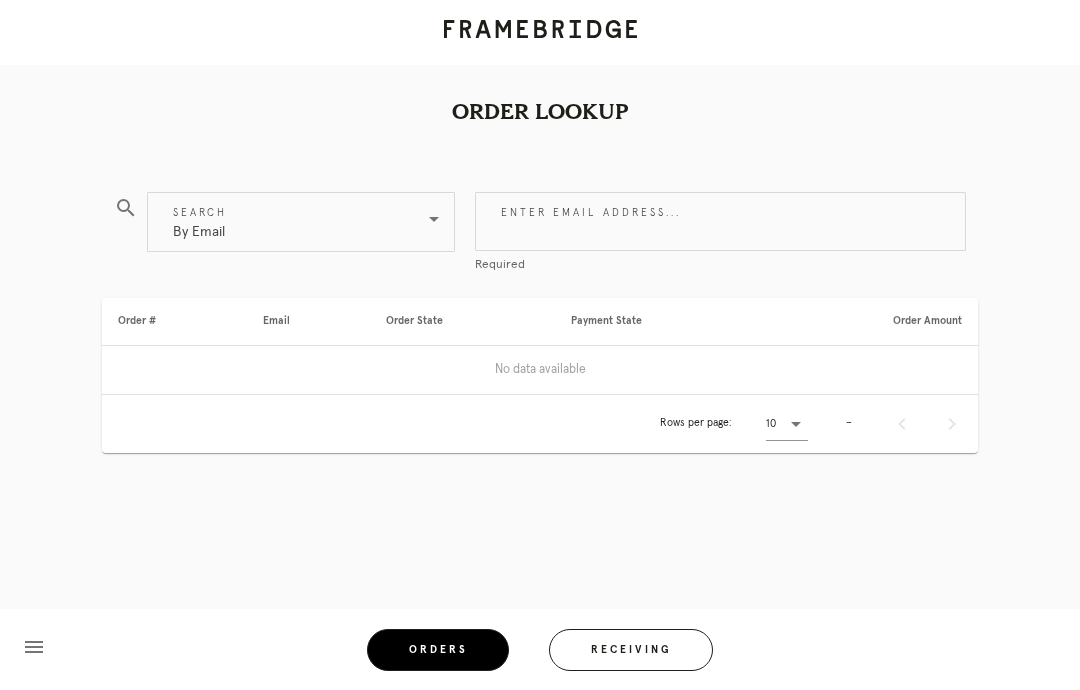 click on "Enter email address..." at bounding box center (720, 221) 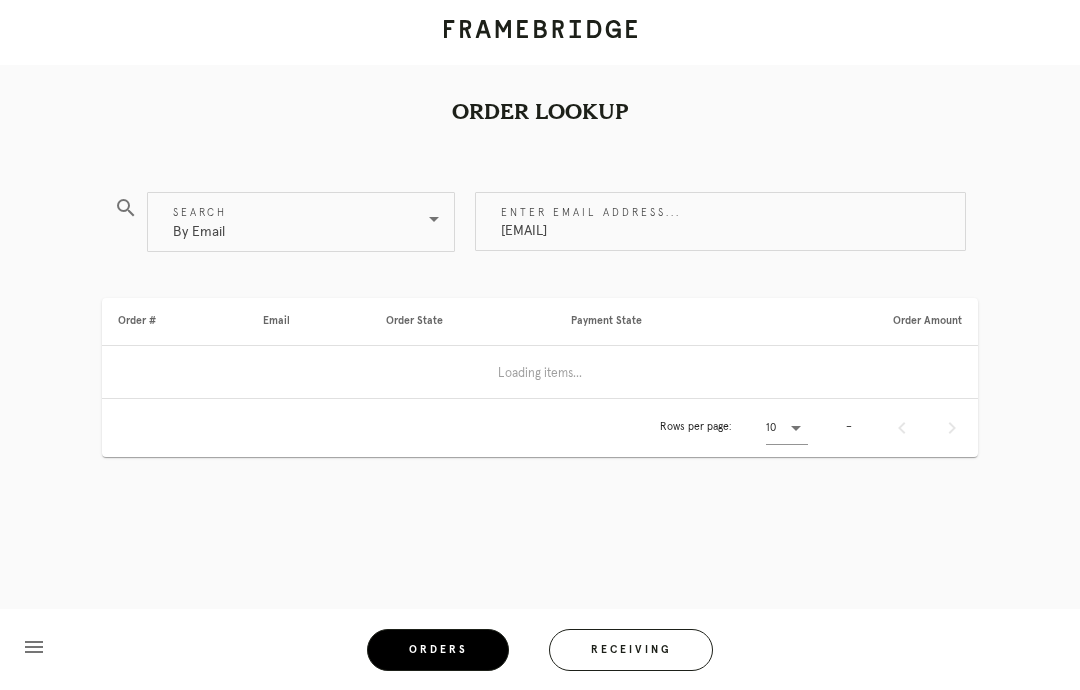 click on "[EMAIL]" at bounding box center (720, 221) 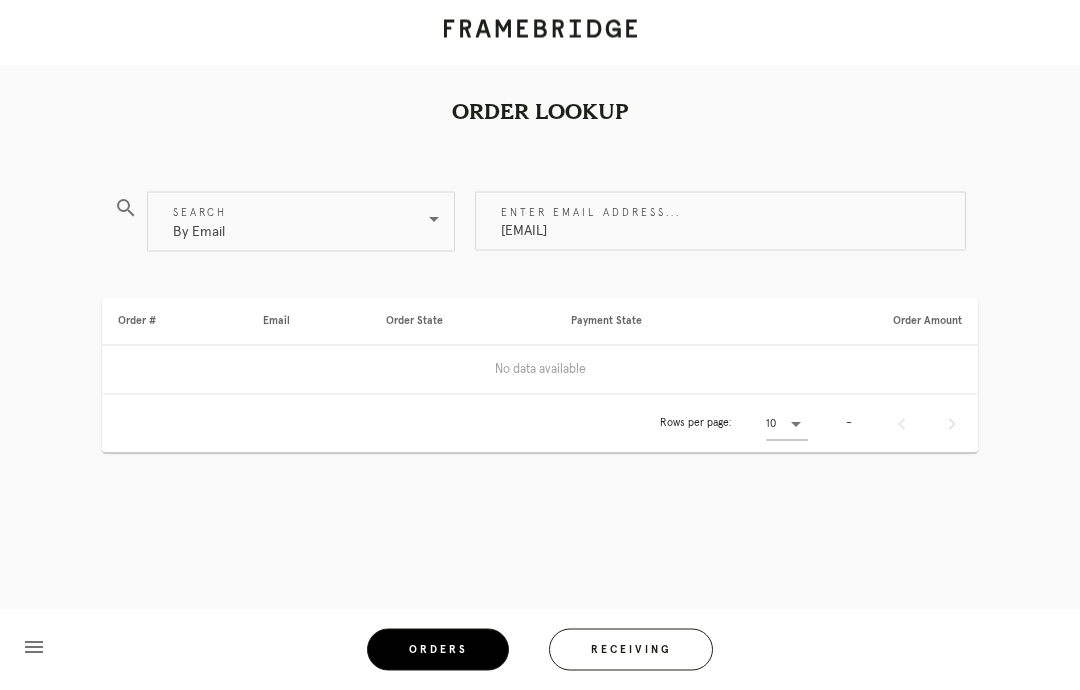 scroll, scrollTop: 80, scrollLeft: 0, axis: vertical 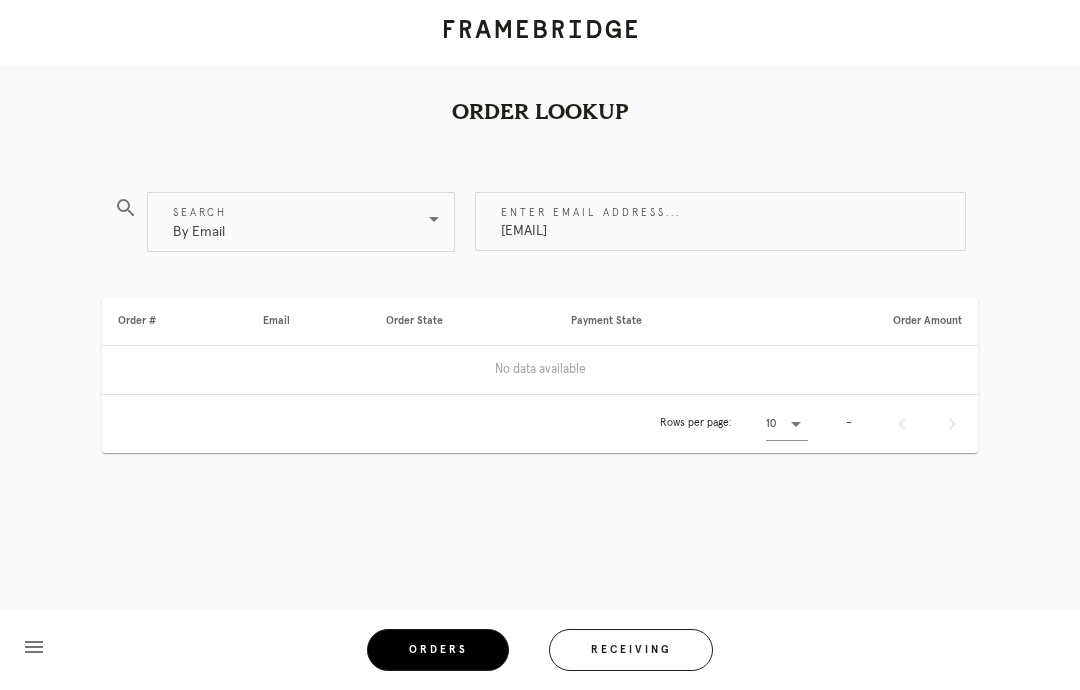click on "By Email" at bounding box center (287, 222) 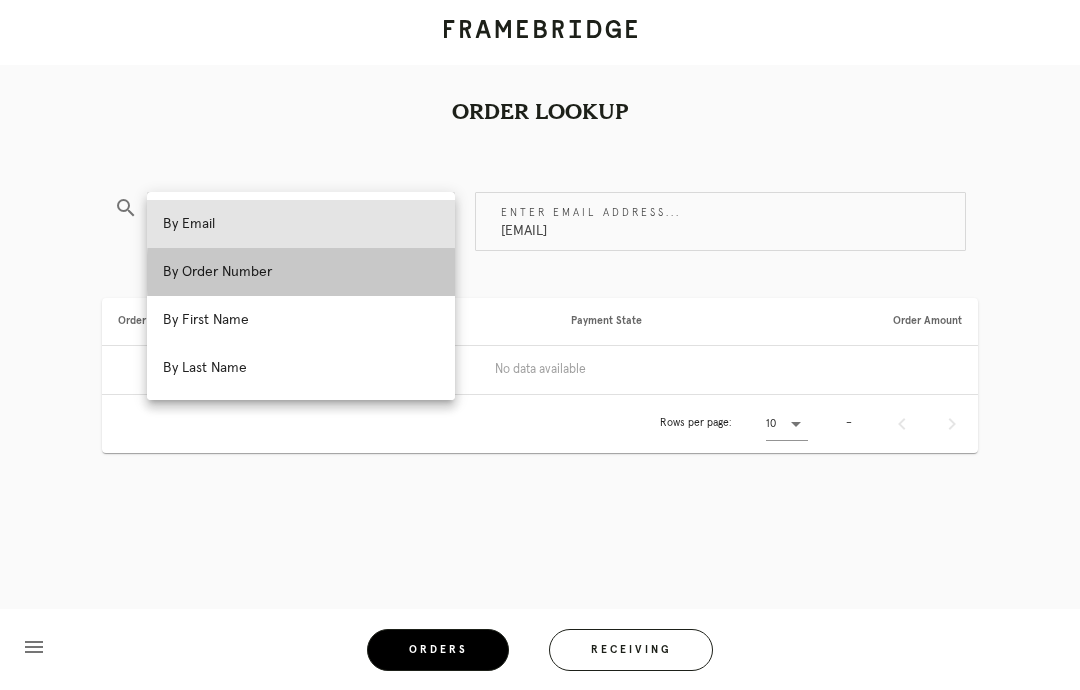 click on "By Order Number" at bounding box center (301, 272) 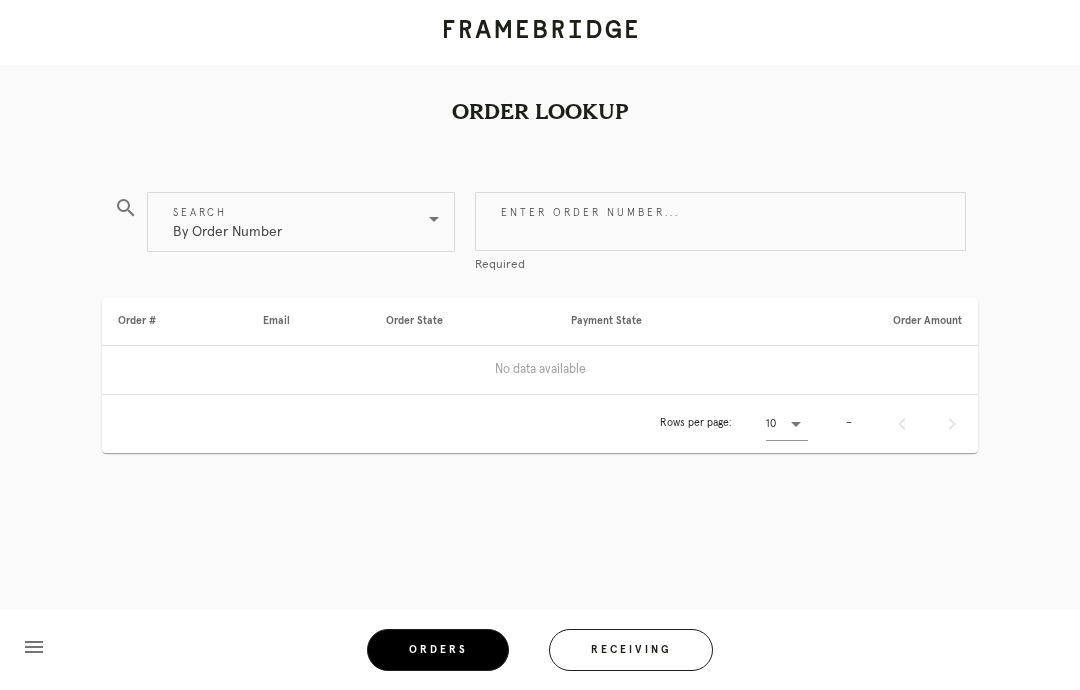 click on "Enter order number..." at bounding box center (720, 221) 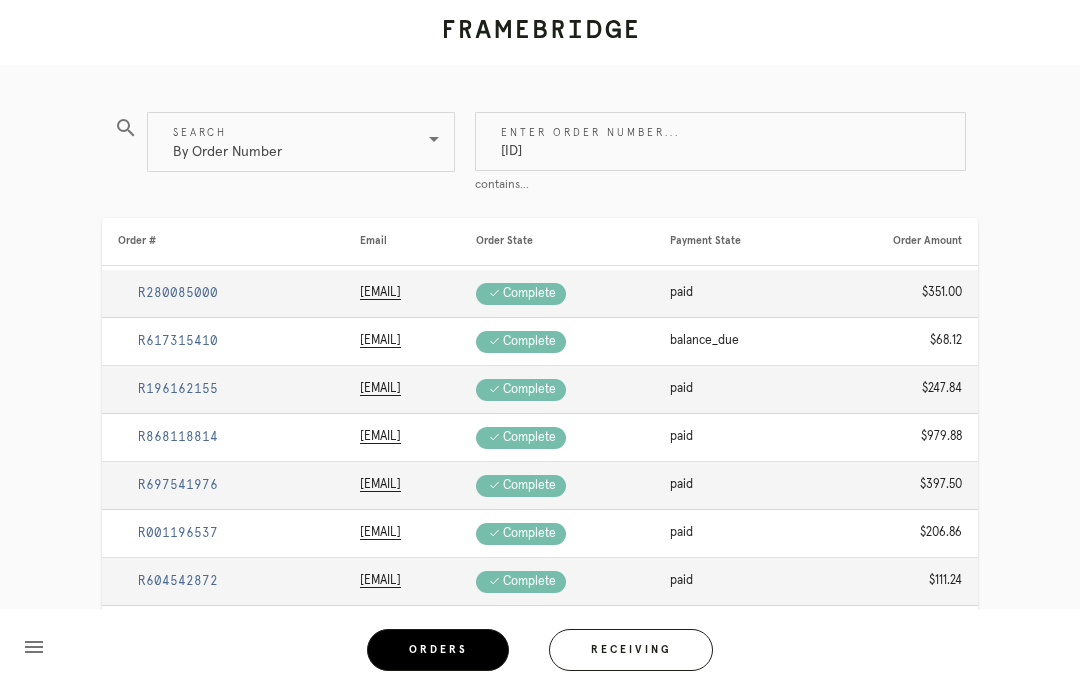 type on "[ID]" 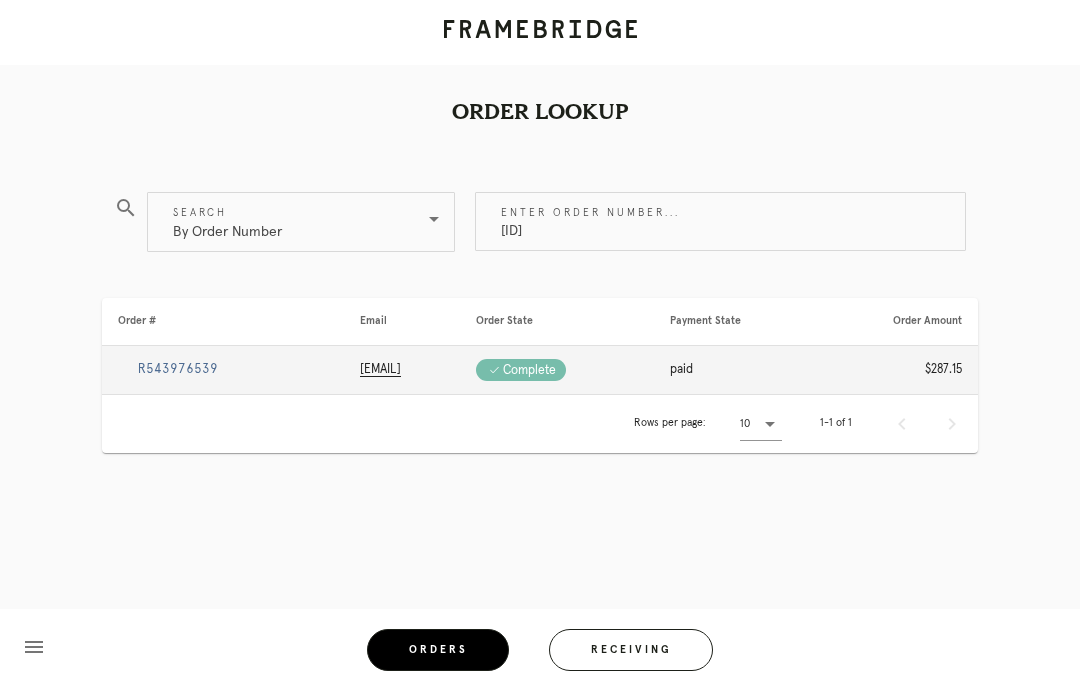 click on "R543976539" at bounding box center (178, 369) 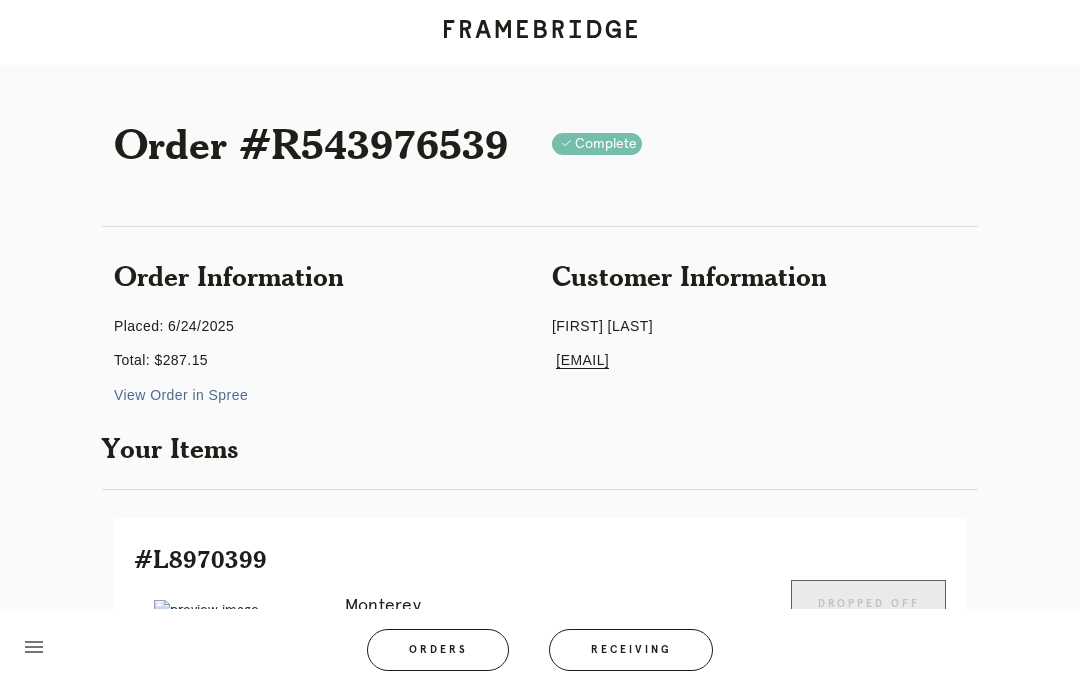 scroll, scrollTop: 0, scrollLeft: 0, axis: both 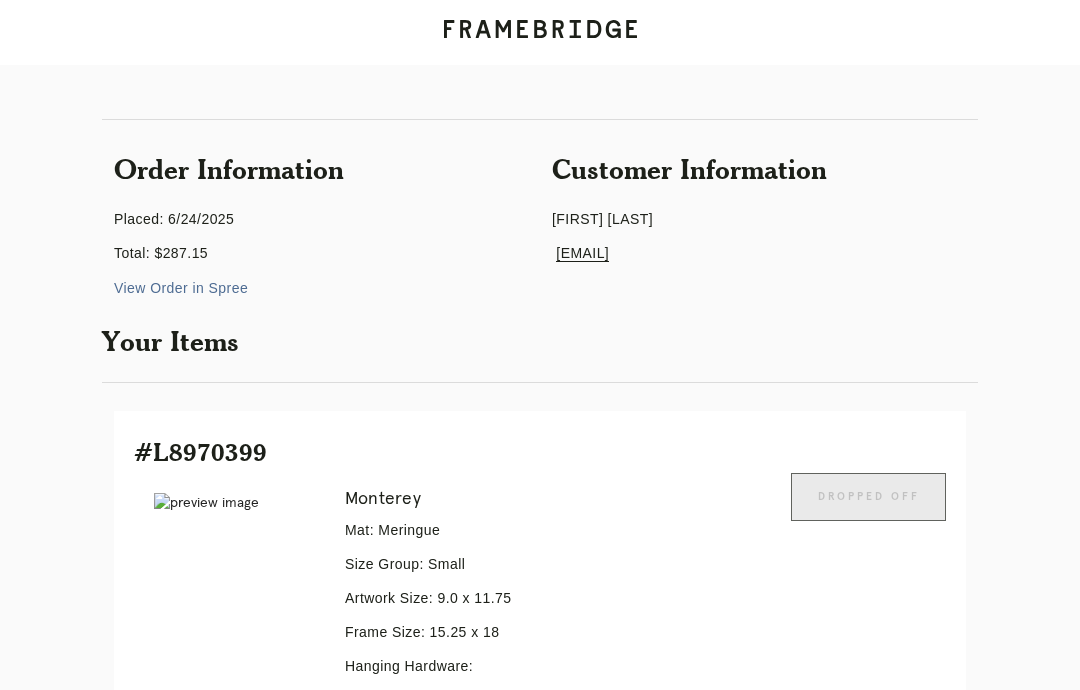 click on "Receiving" at bounding box center (243, 1459) 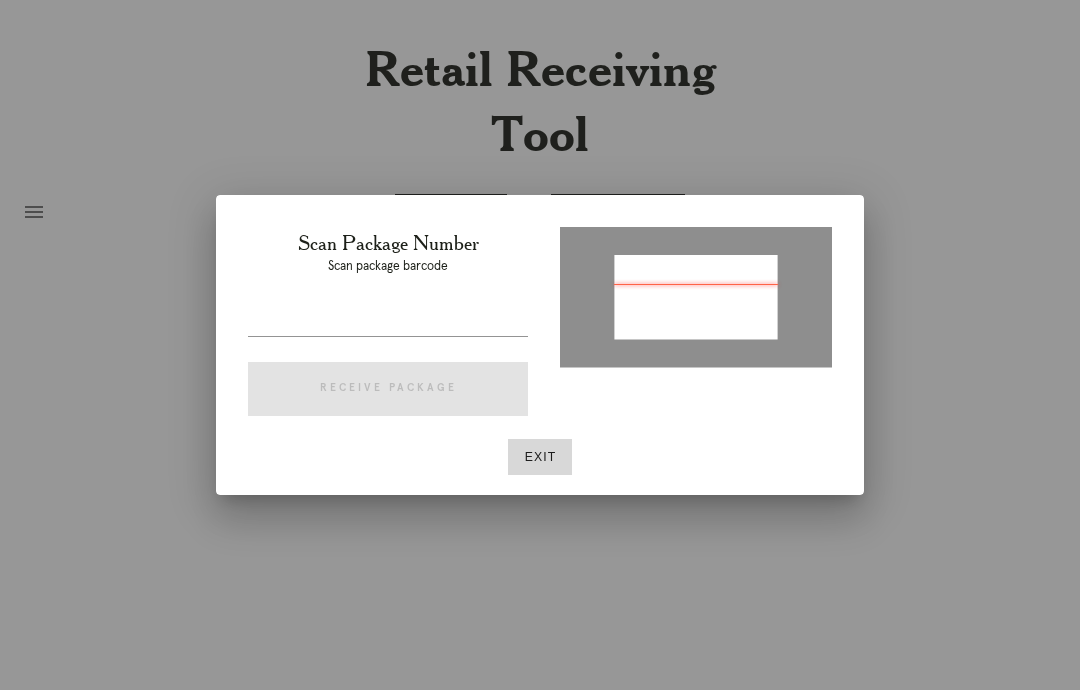 scroll, scrollTop: 0, scrollLeft: 0, axis: both 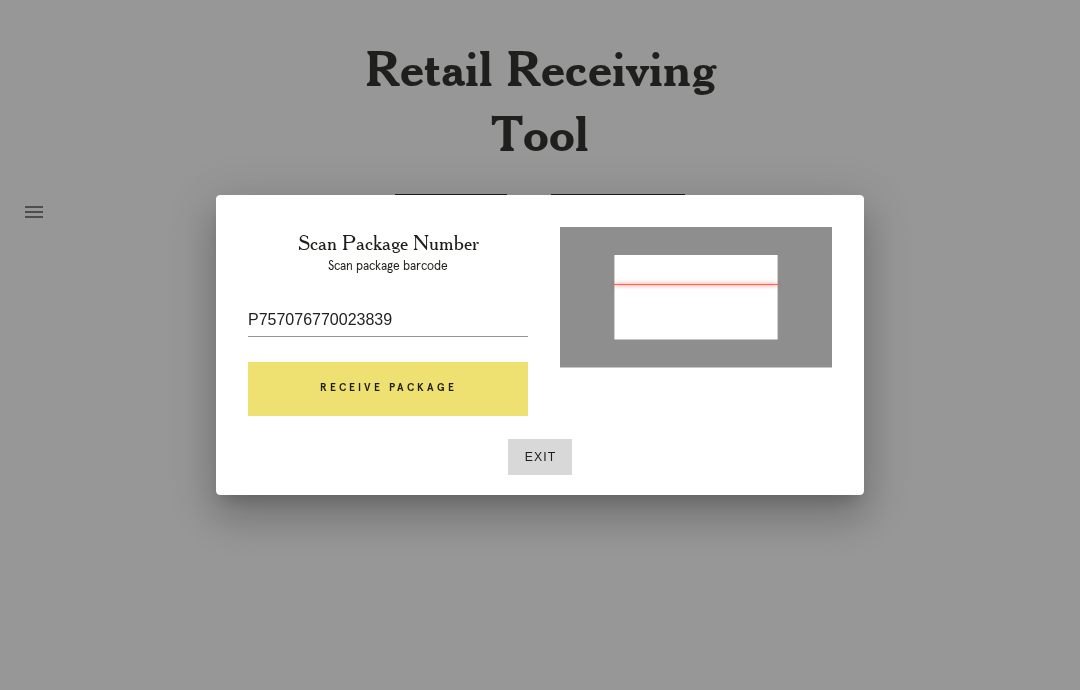 click on "Receive Package" at bounding box center (388, 389) 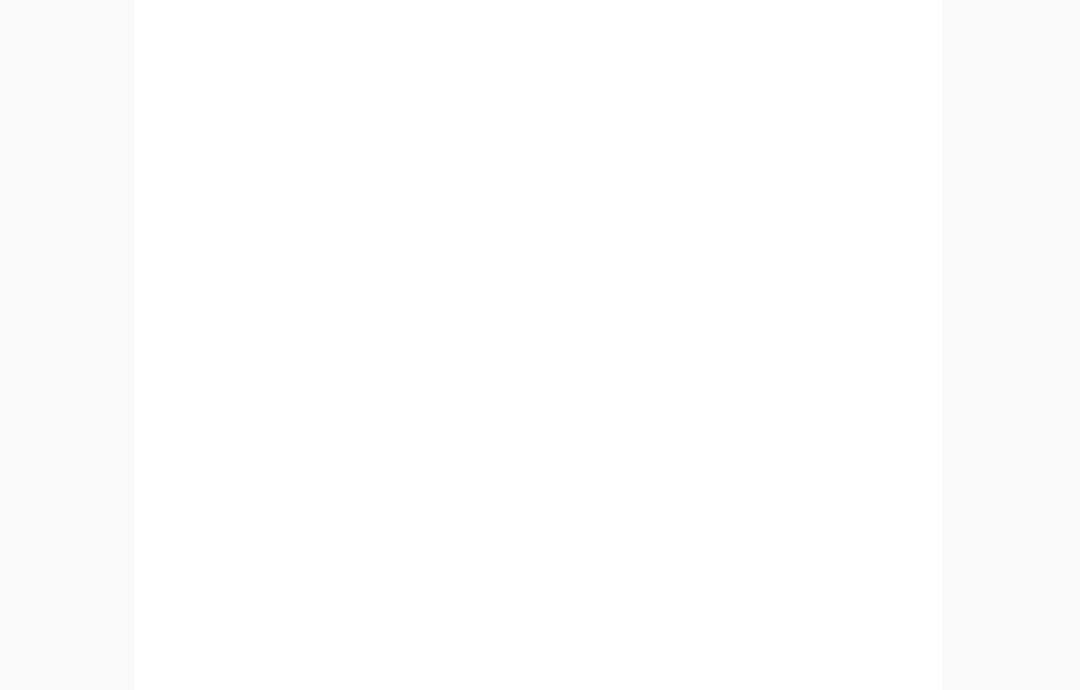 scroll, scrollTop: 911, scrollLeft: 0, axis: vertical 